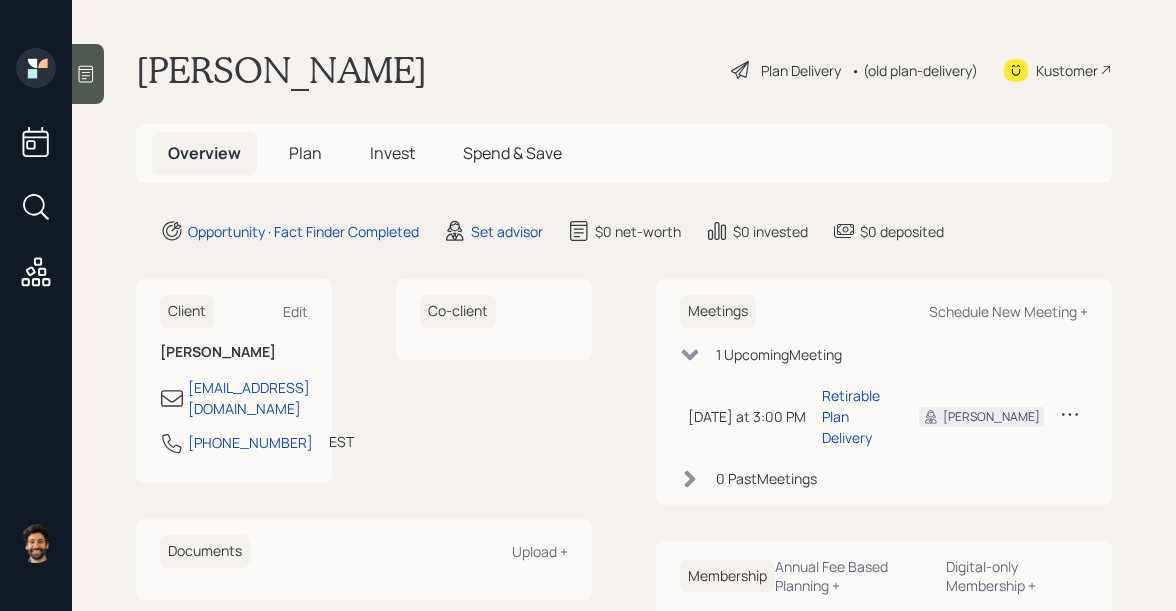 scroll, scrollTop: 0, scrollLeft: 0, axis: both 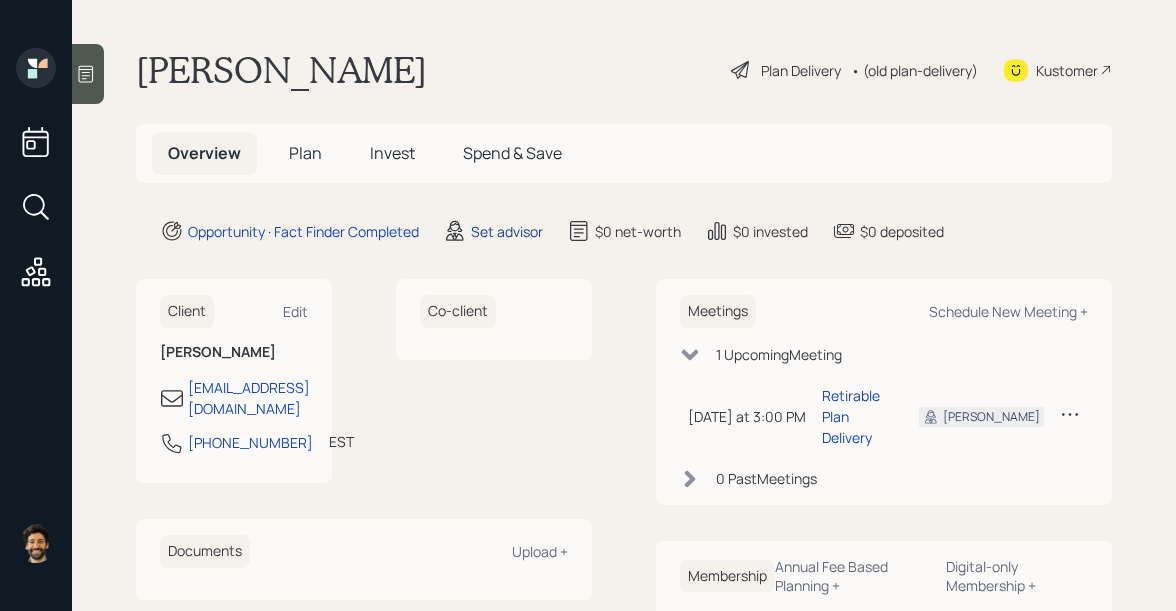 click on "Set advisor" at bounding box center (507, 231) 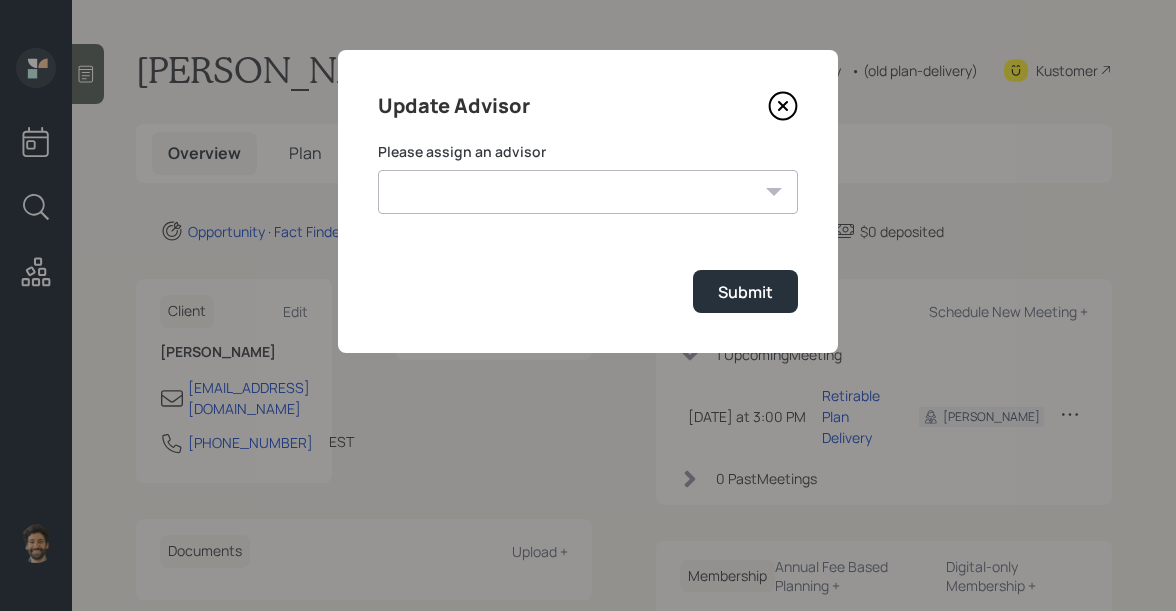 click on "[PERSON_NAME] [PERSON_NAME] End [PERSON_NAME] [PERSON_NAME] [PERSON_NAME] [PERSON_NAME] [PERSON_NAME] [PERSON_NAME] [PERSON_NAME]" at bounding box center (588, 192) 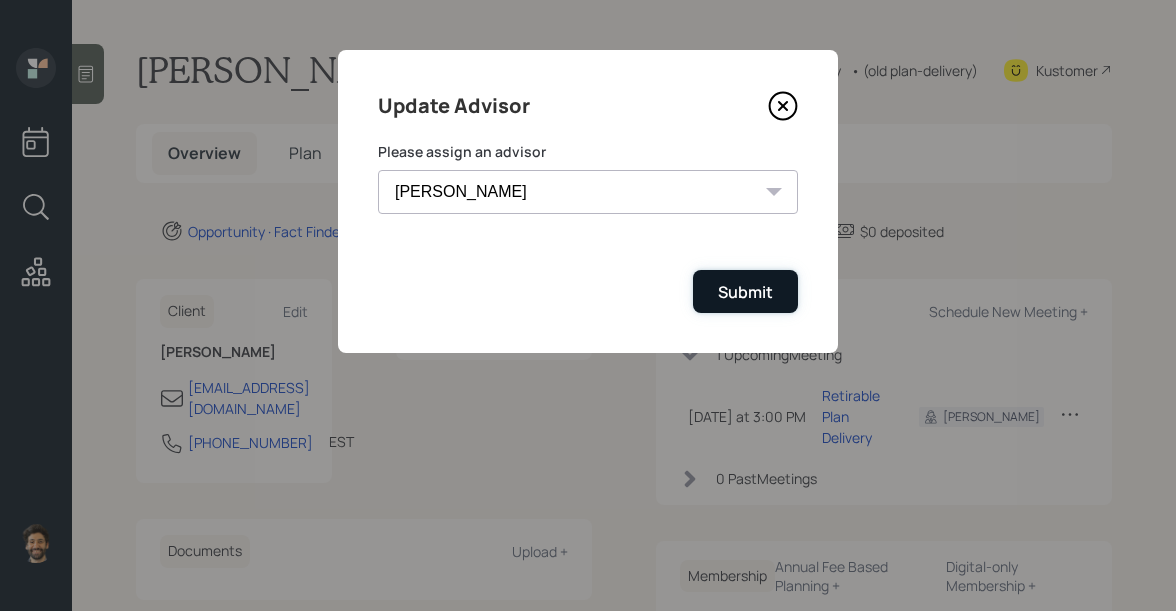 click on "Submit" at bounding box center (745, 291) 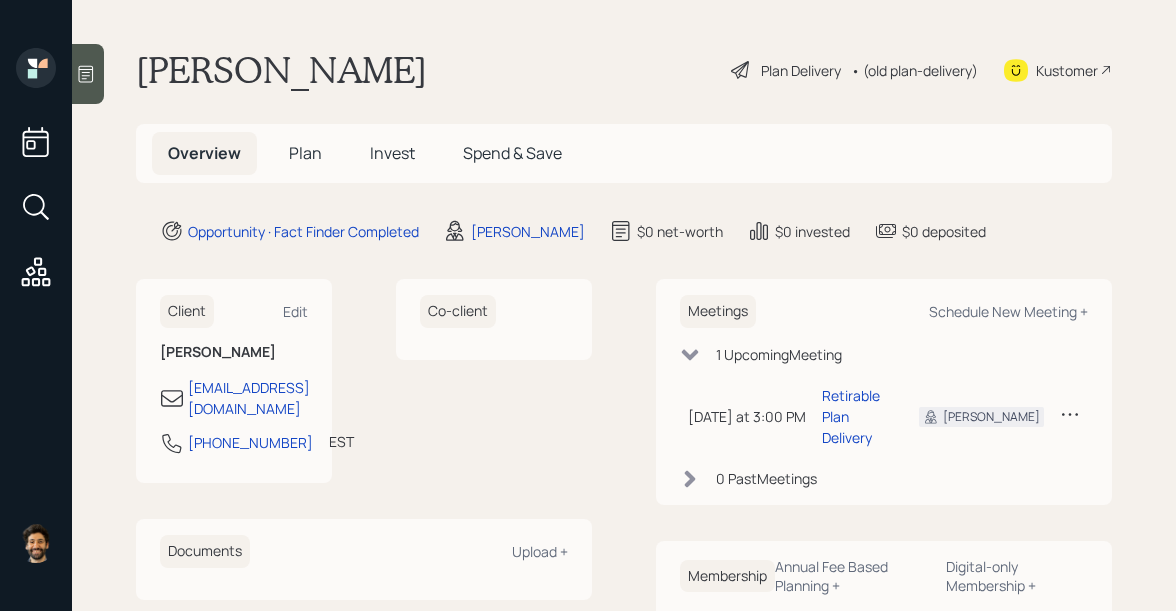 click 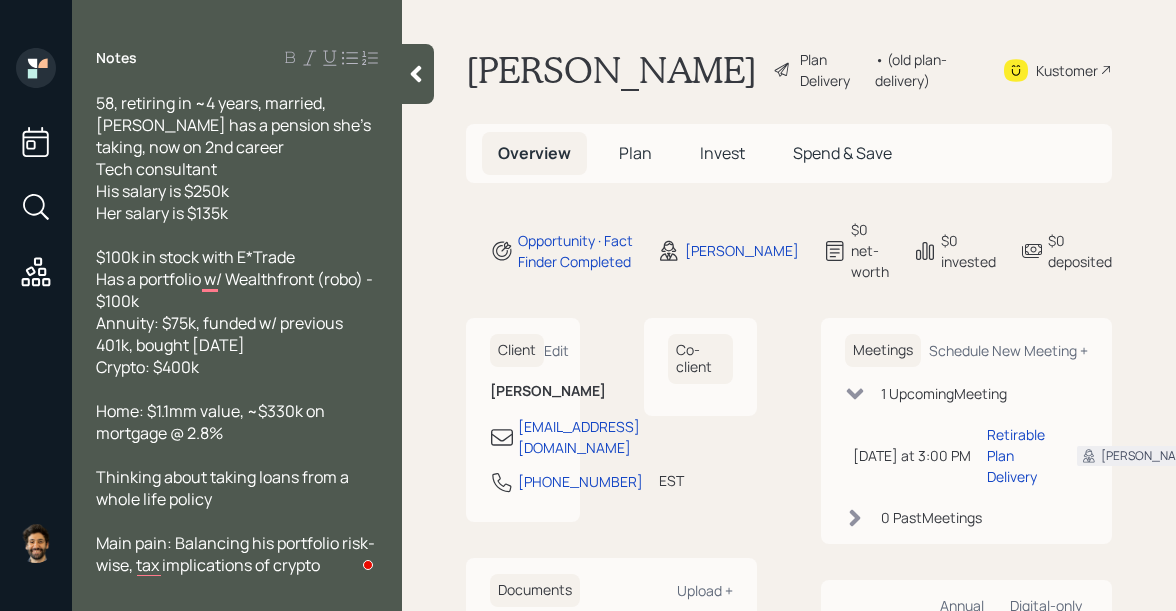 click on "Plan" at bounding box center [635, 153] 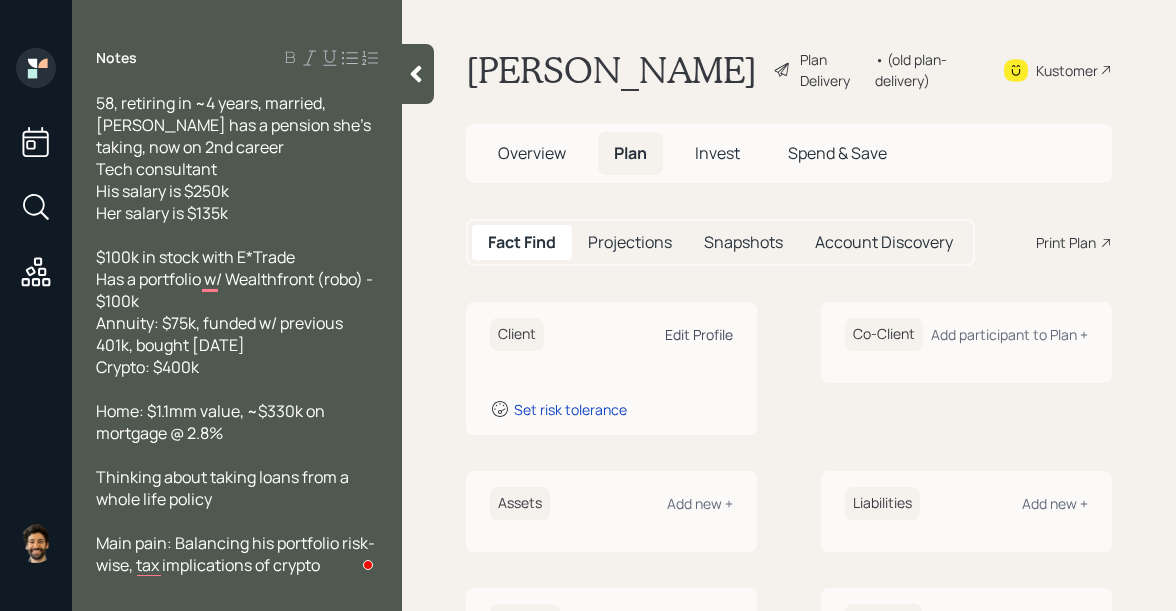 click on "Edit Profile" at bounding box center [699, 334] 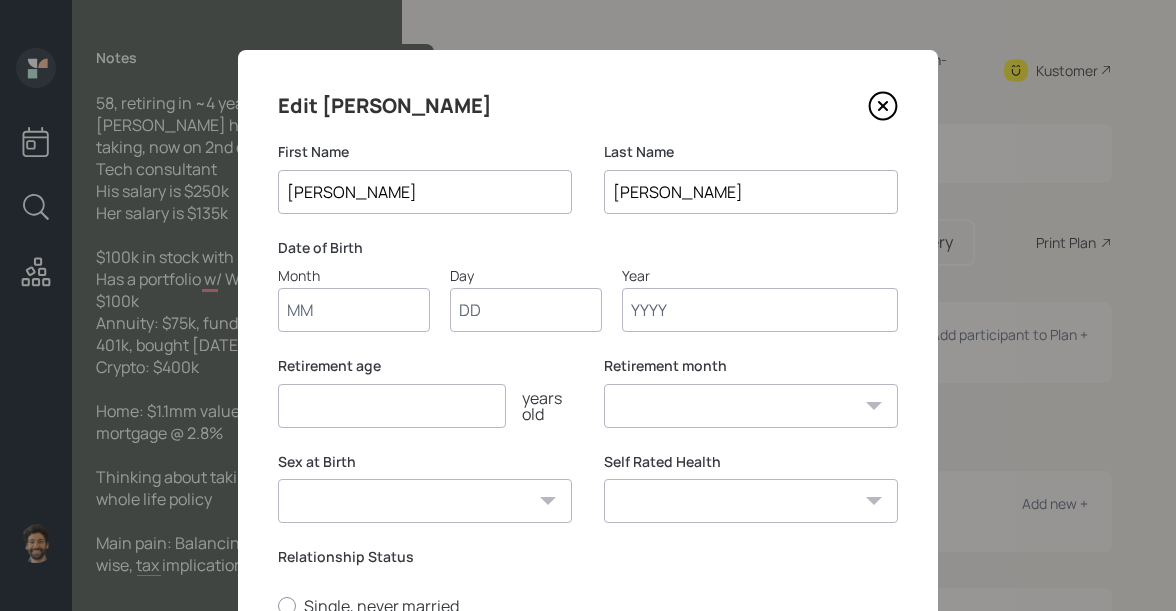 click on "Month" at bounding box center (354, 310) 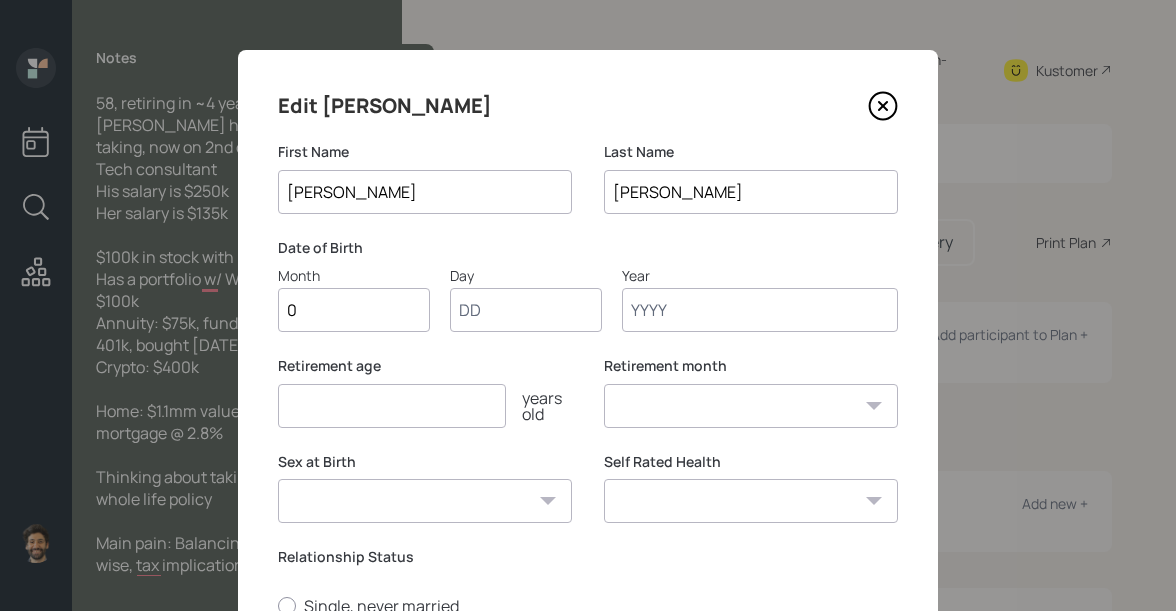 type on "01" 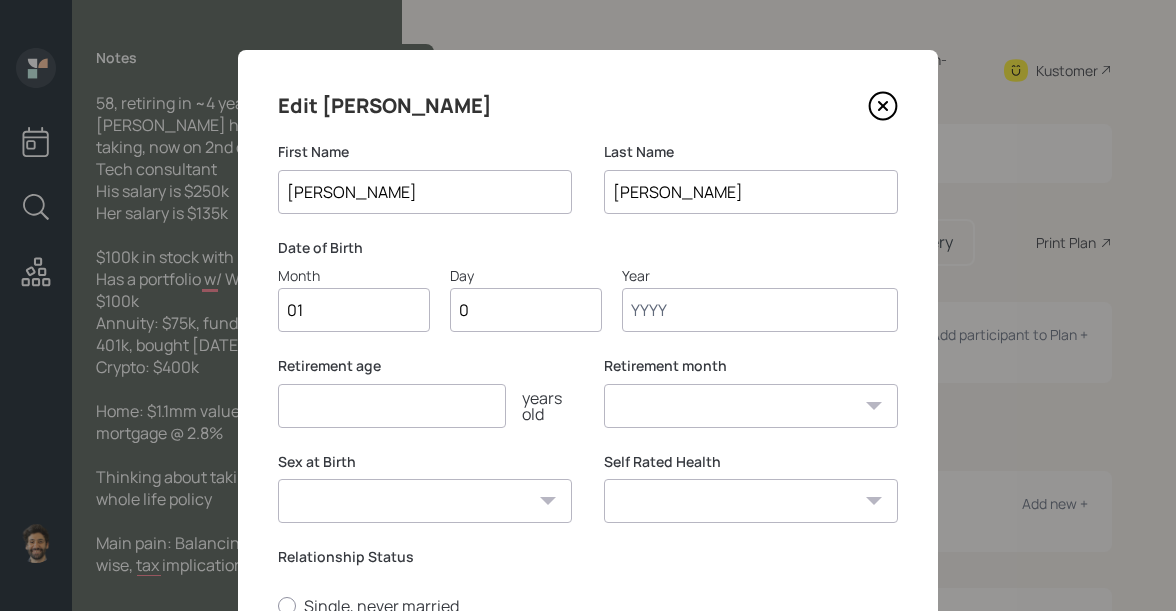 type on "01" 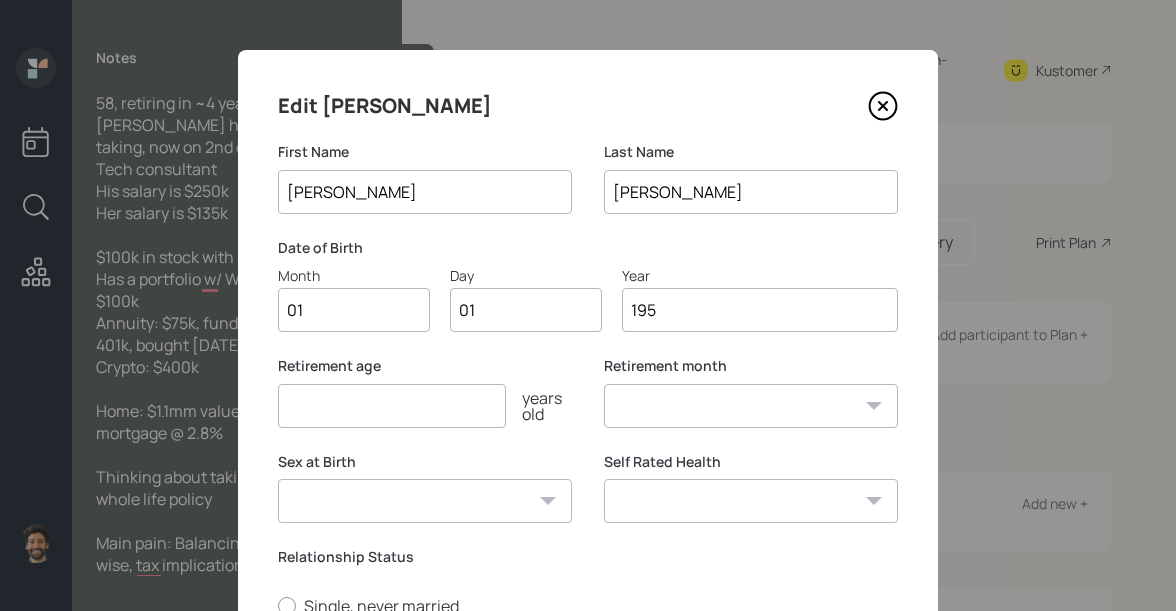 type on "1950" 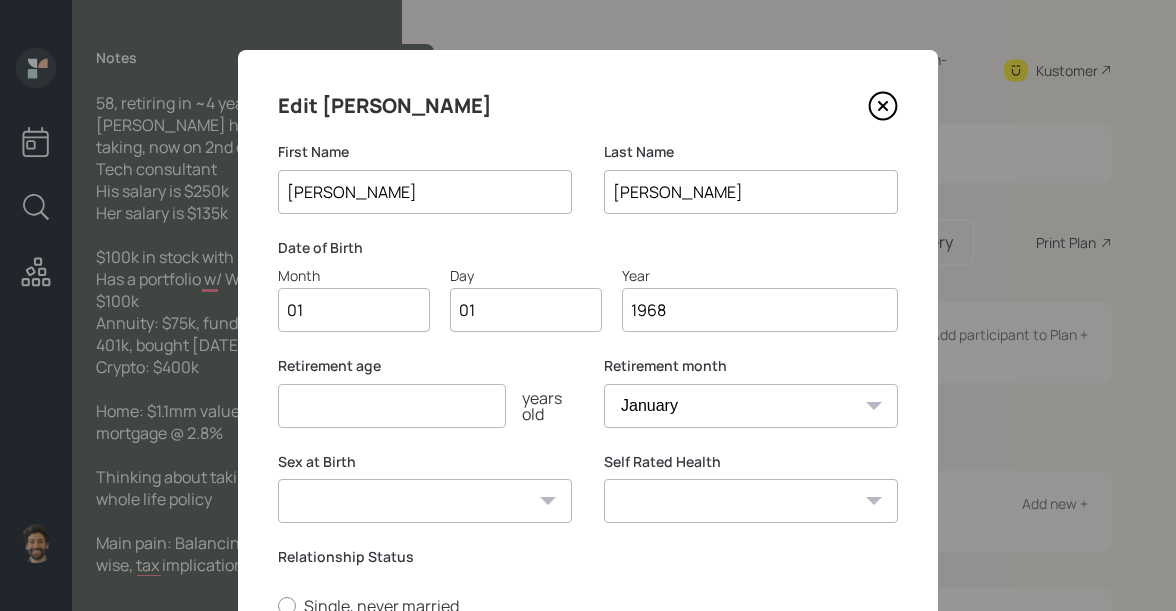 scroll, scrollTop: 315, scrollLeft: 0, axis: vertical 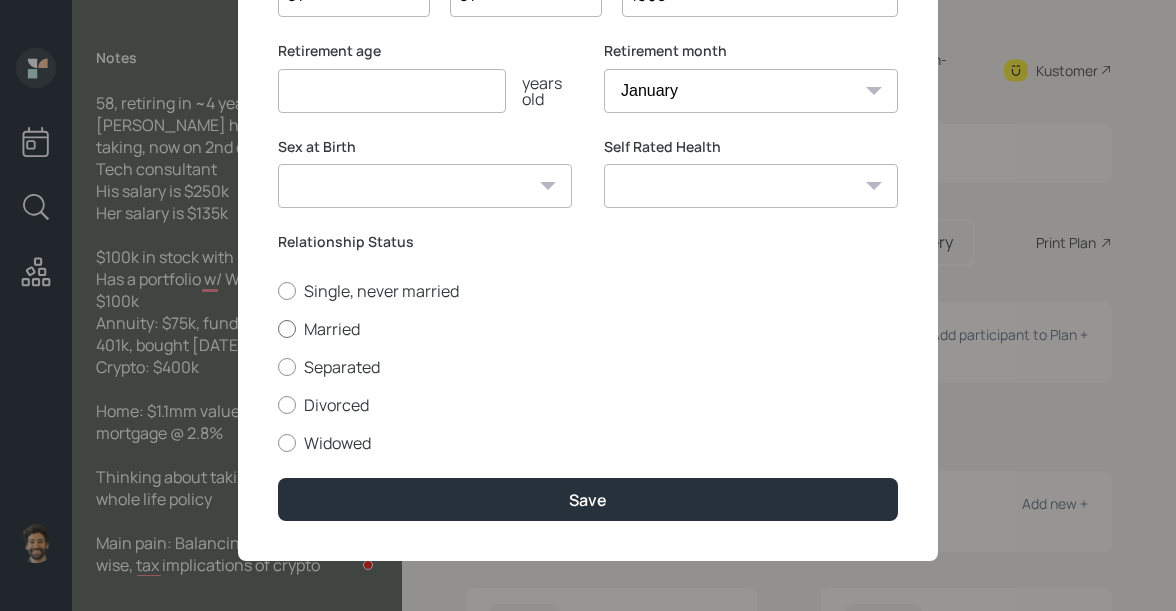 type on "1968" 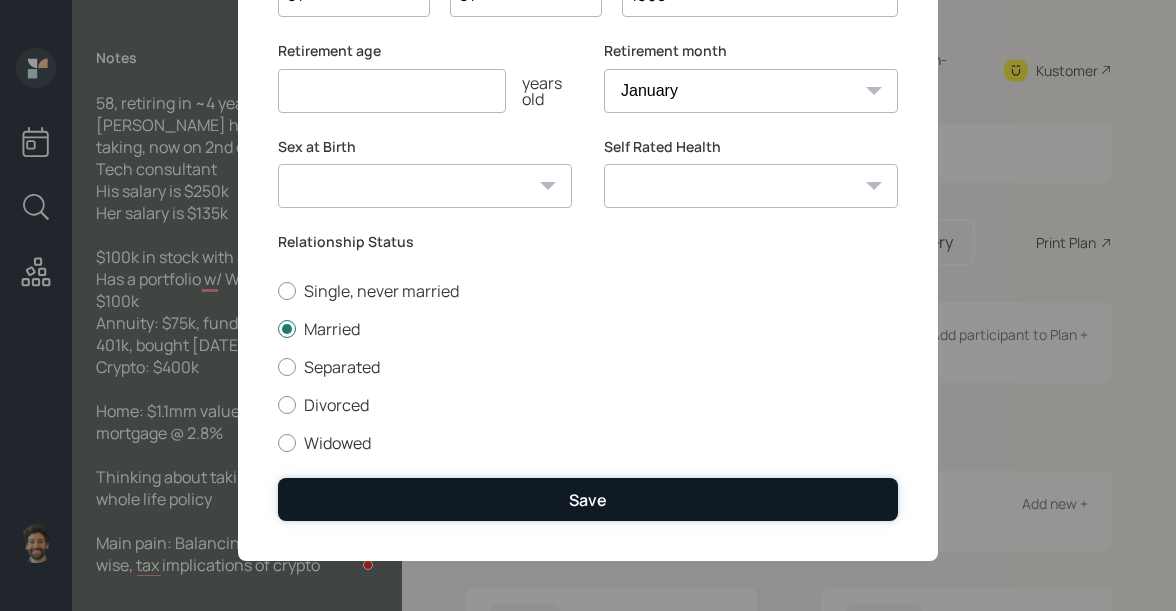 click on "Save" at bounding box center (588, 499) 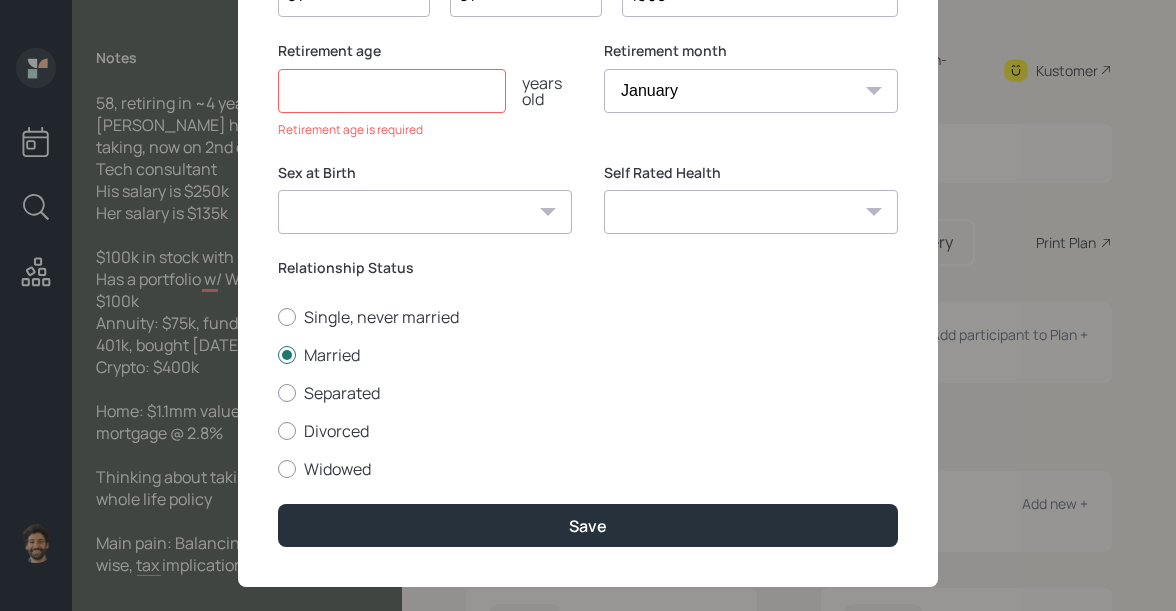 click at bounding box center [392, 91] 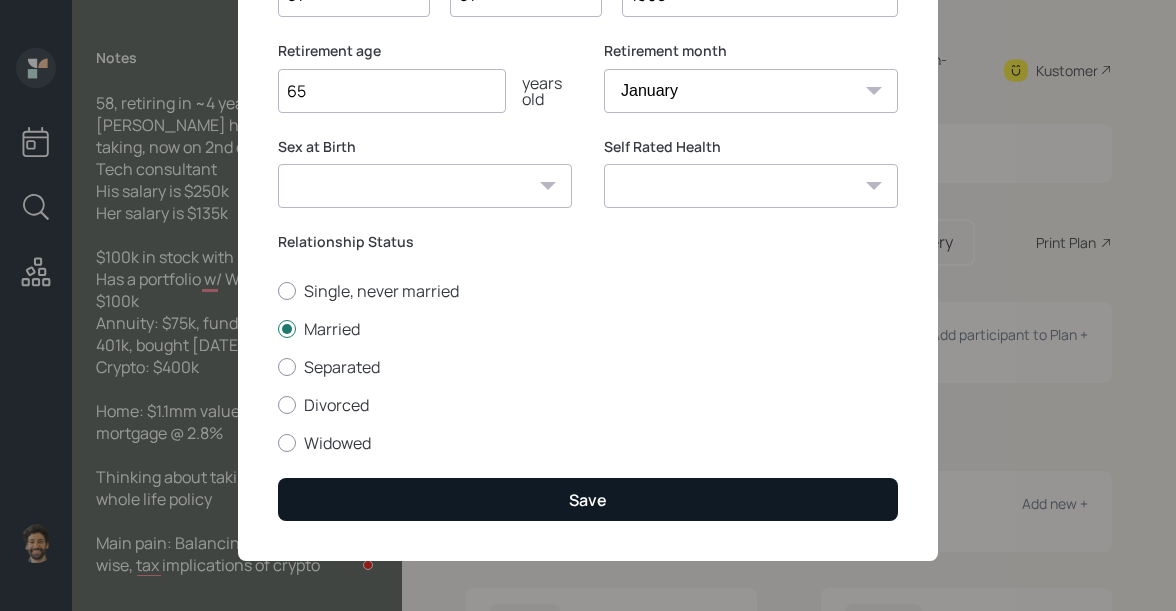 type on "65" 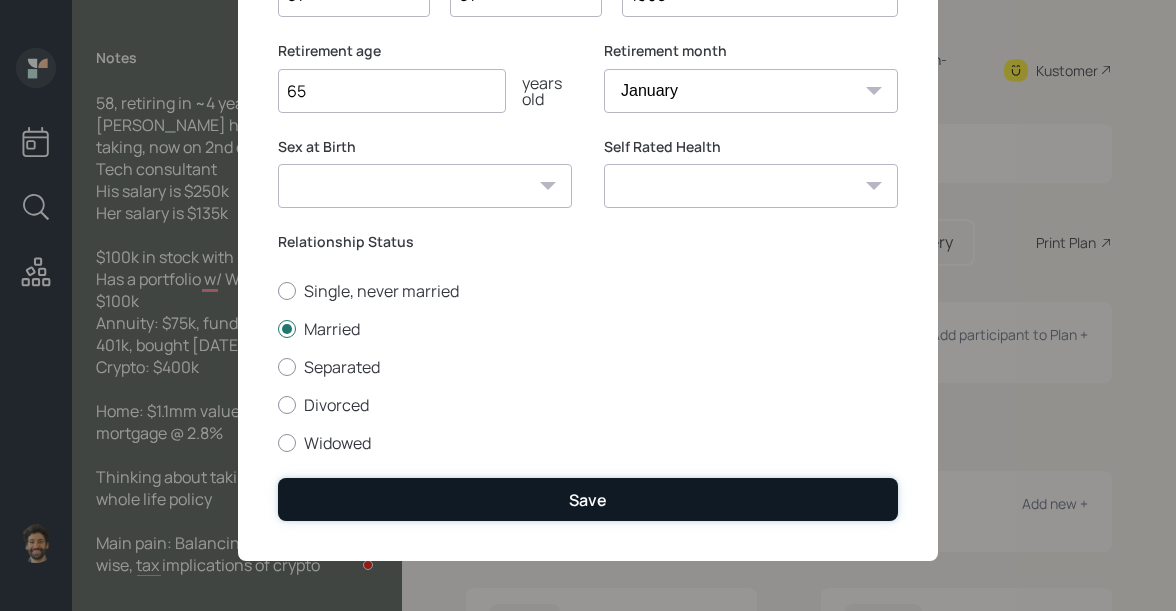 click on "Save" at bounding box center (588, 499) 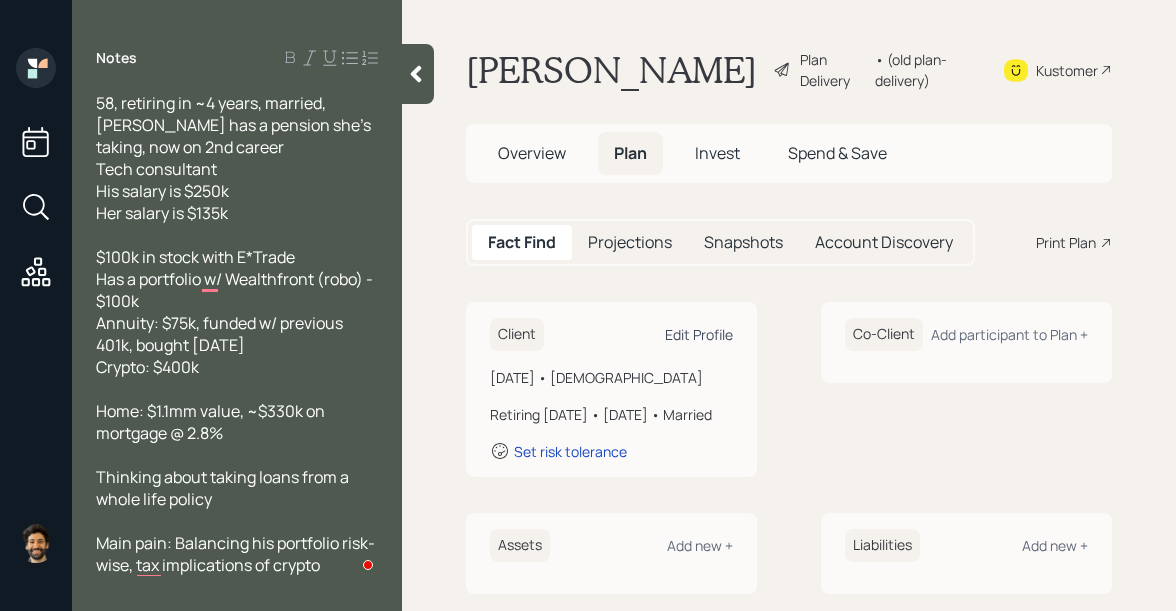 click on "Edit Profile" at bounding box center (699, 334) 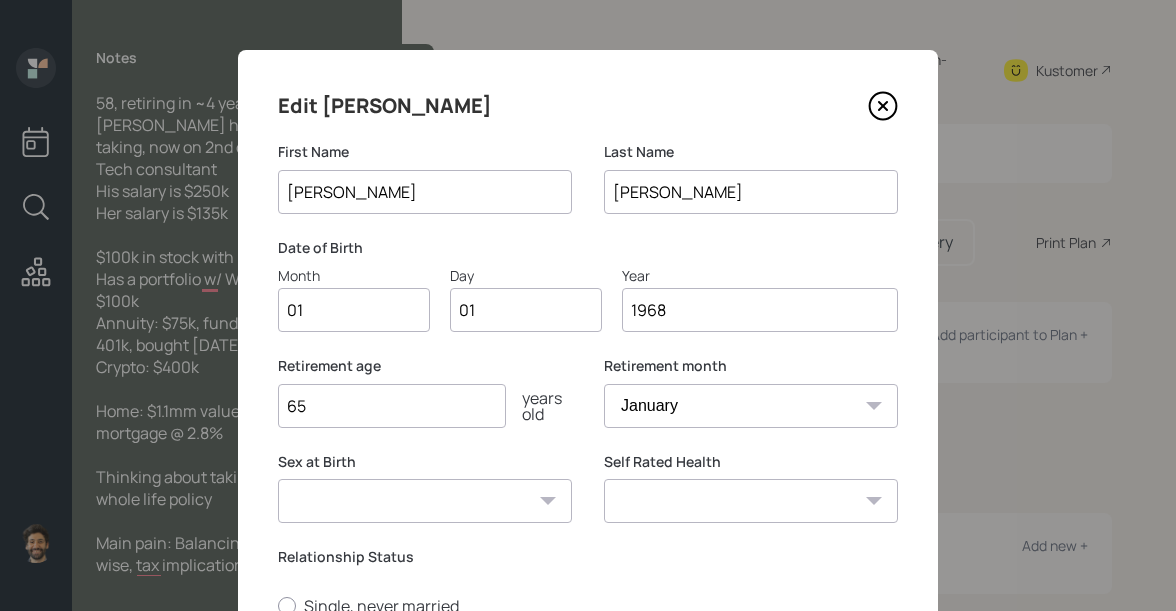 click on "1968" at bounding box center [760, 310] 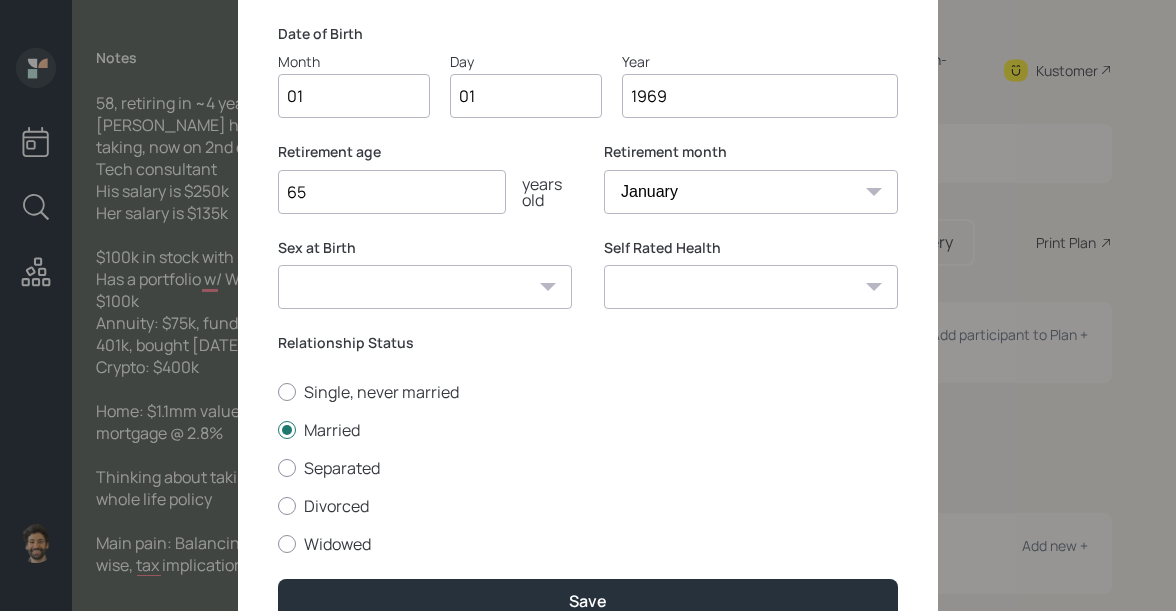 scroll, scrollTop: 315, scrollLeft: 0, axis: vertical 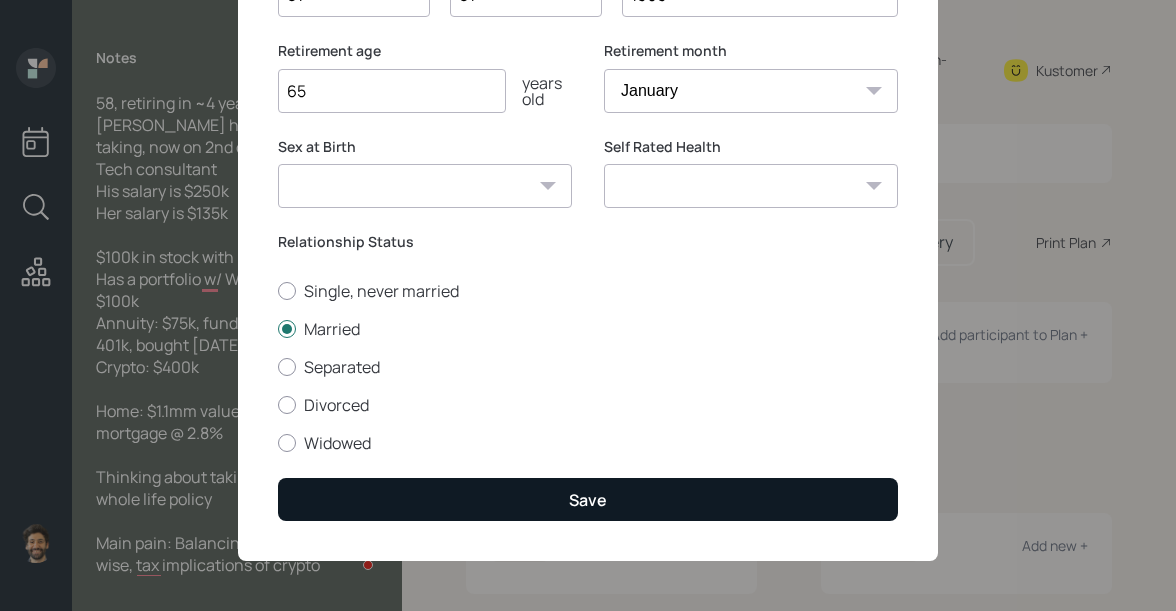 type on "1969" 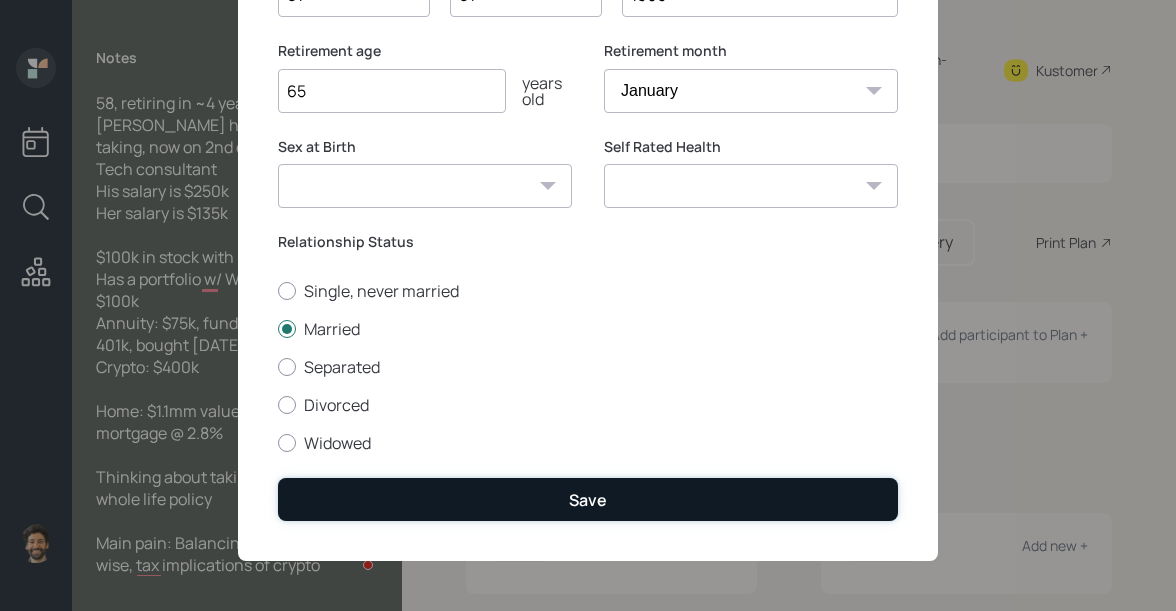 click on "Save" at bounding box center (588, 499) 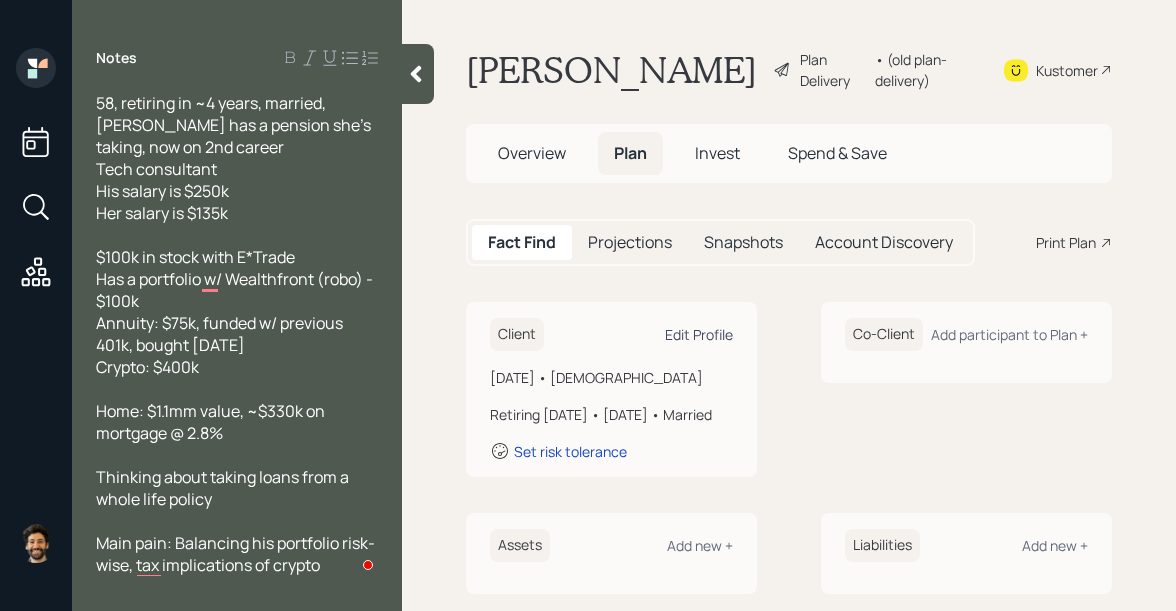 click on "Edit Profile" at bounding box center [699, 334] 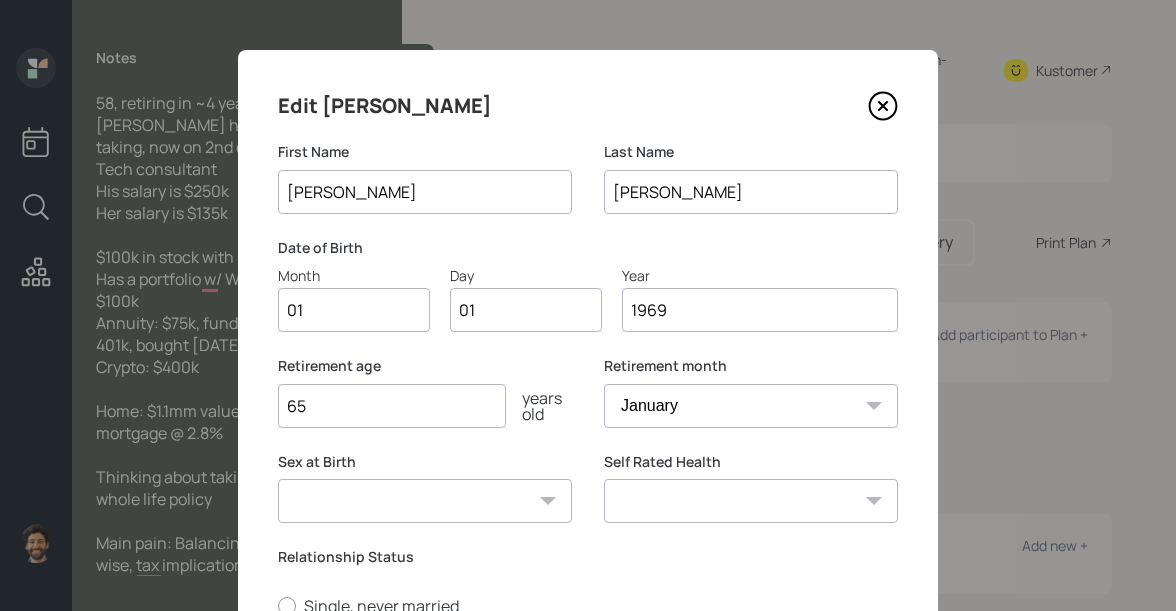 click on "1969" at bounding box center [760, 310] 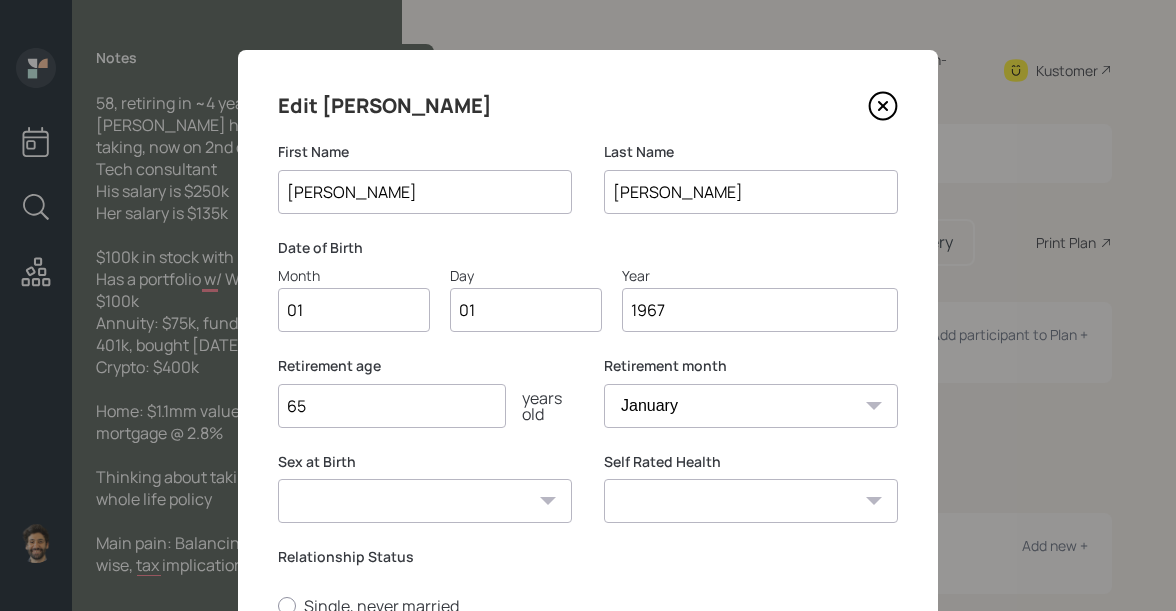 scroll, scrollTop: 315, scrollLeft: 0, axis: vertical 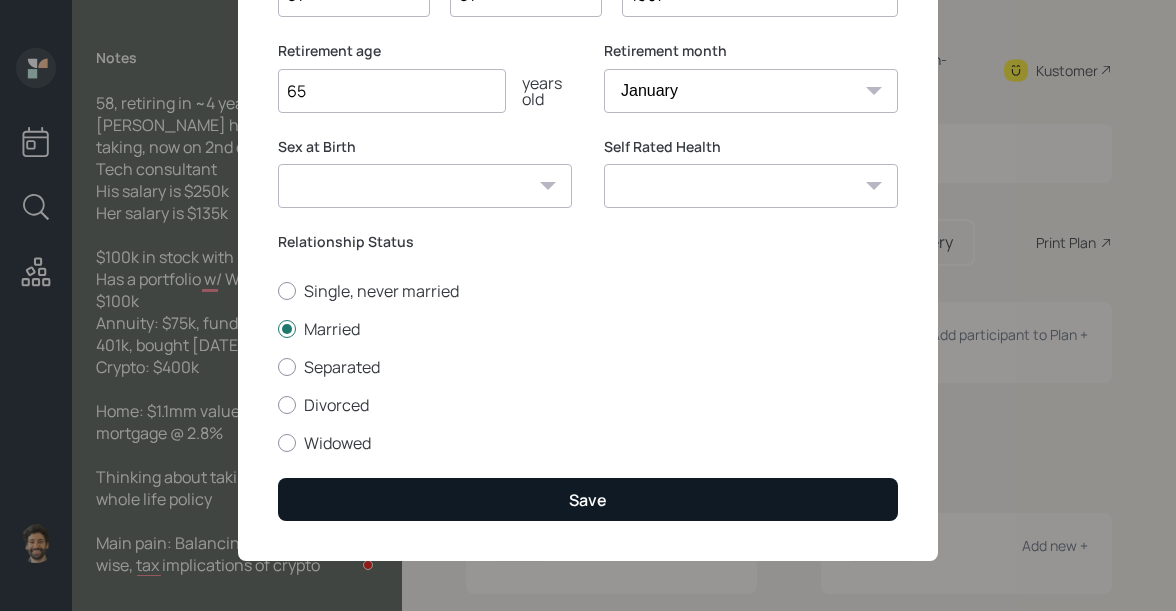 type on "1967" 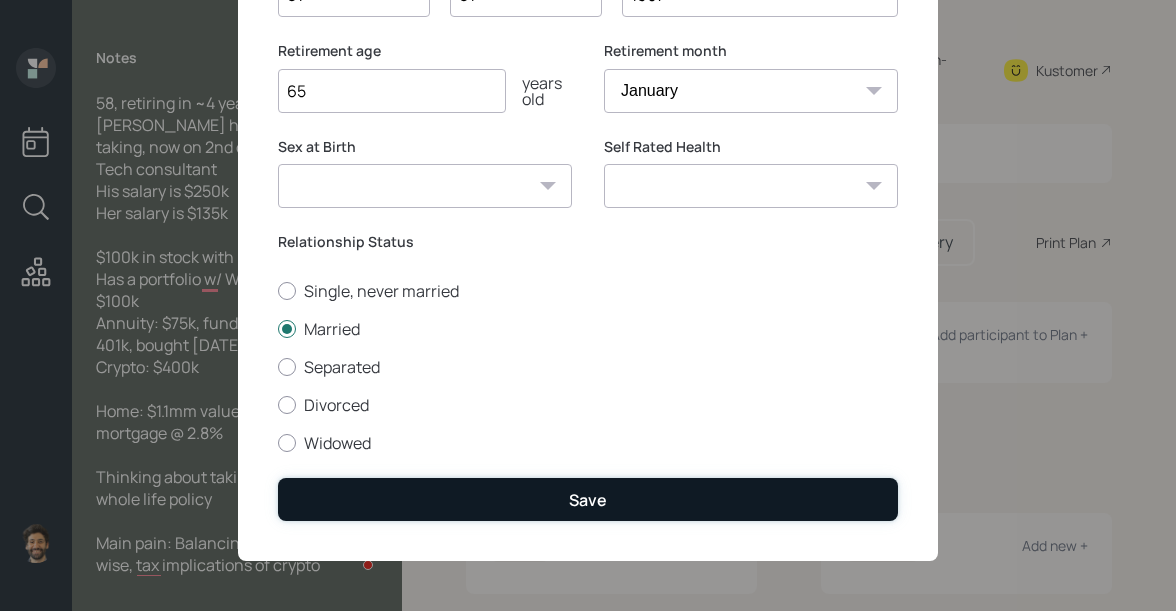 click on "Save" at bounding box center [588, 499] 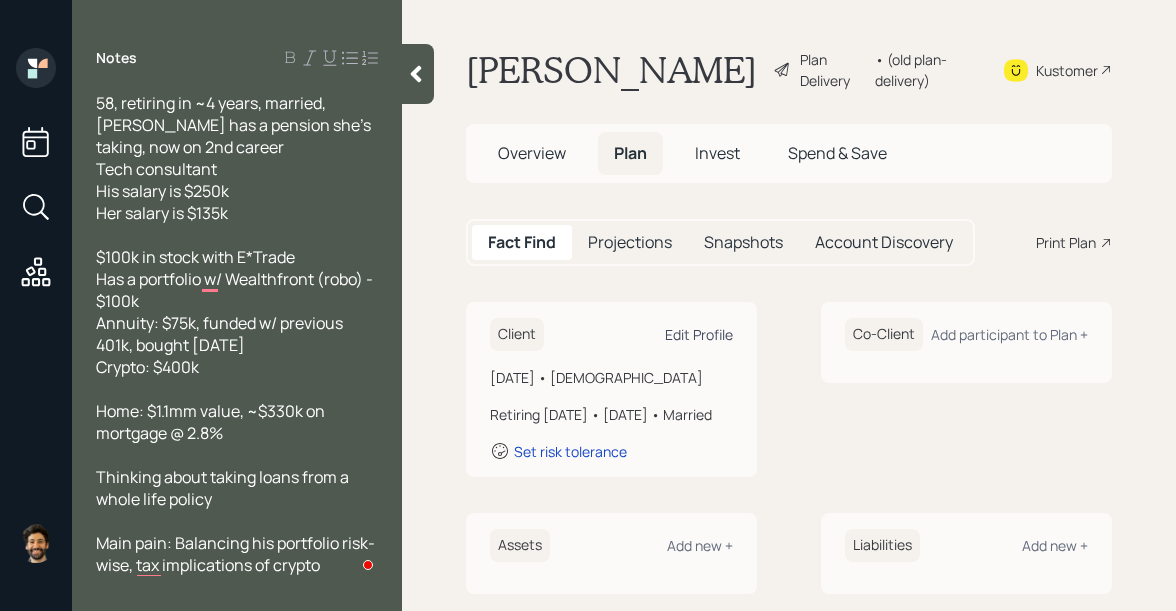 click on "Edit Profile" at bounding box center (699, 334) 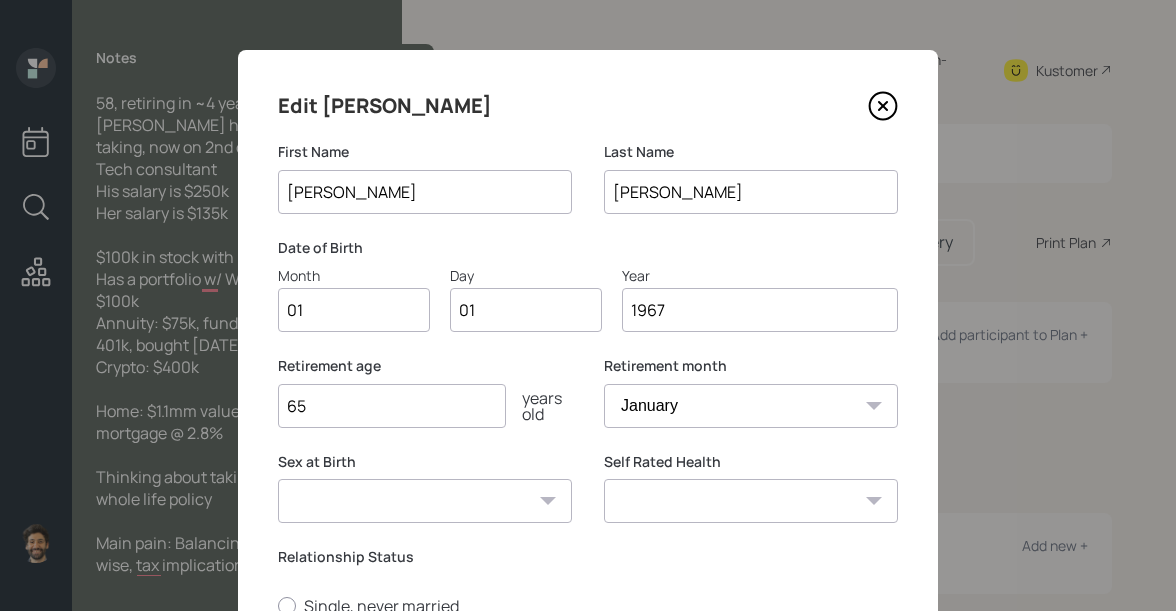 click on "1967" at bounding box center (760, 310) 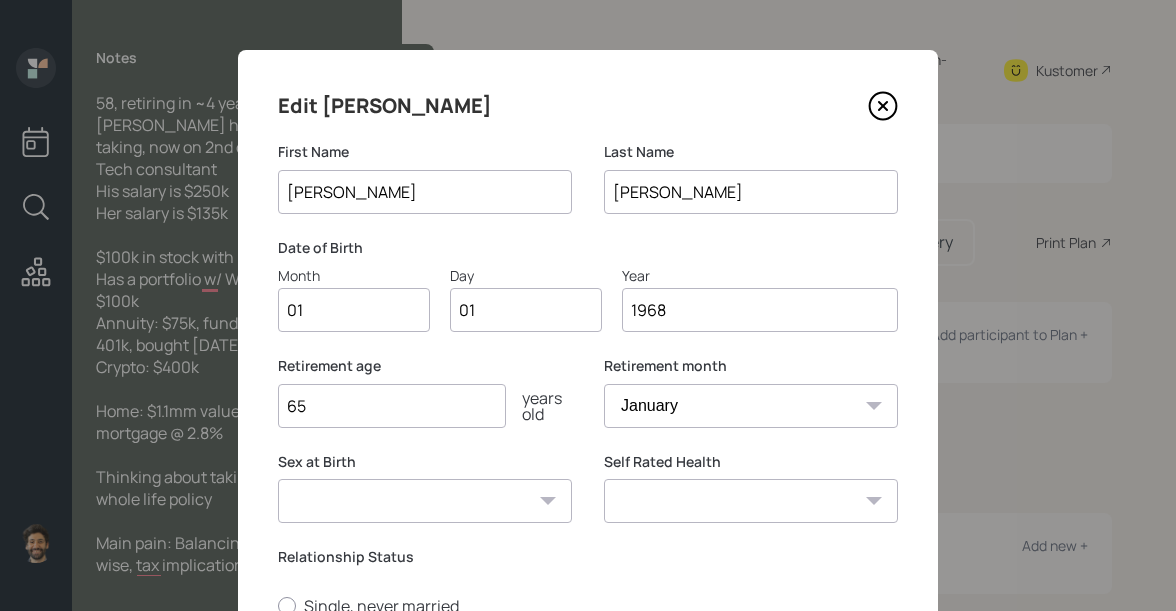 scroll, scrollTop: 315, scrollLeft: 0, axis: vertical 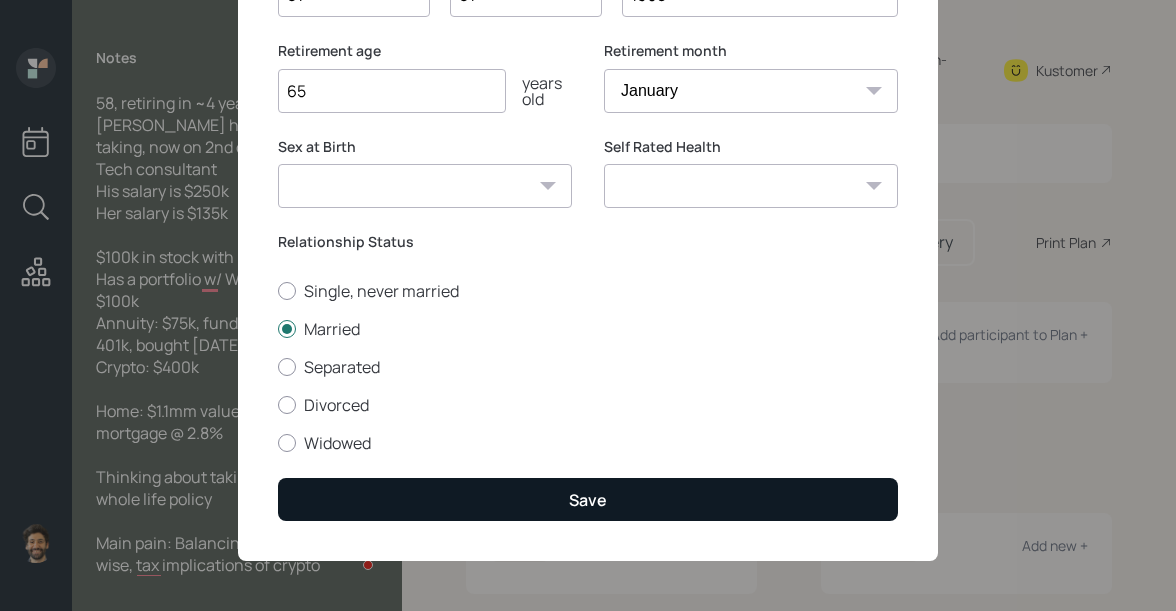 type on "1968" 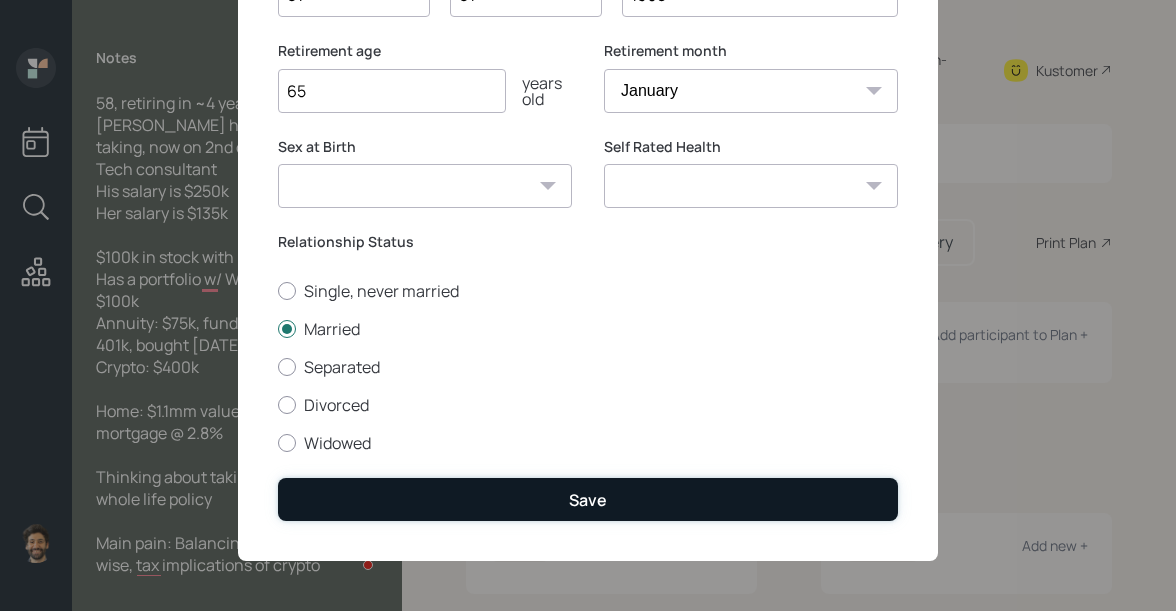 click on "Save" at bounding box center (588, 499) 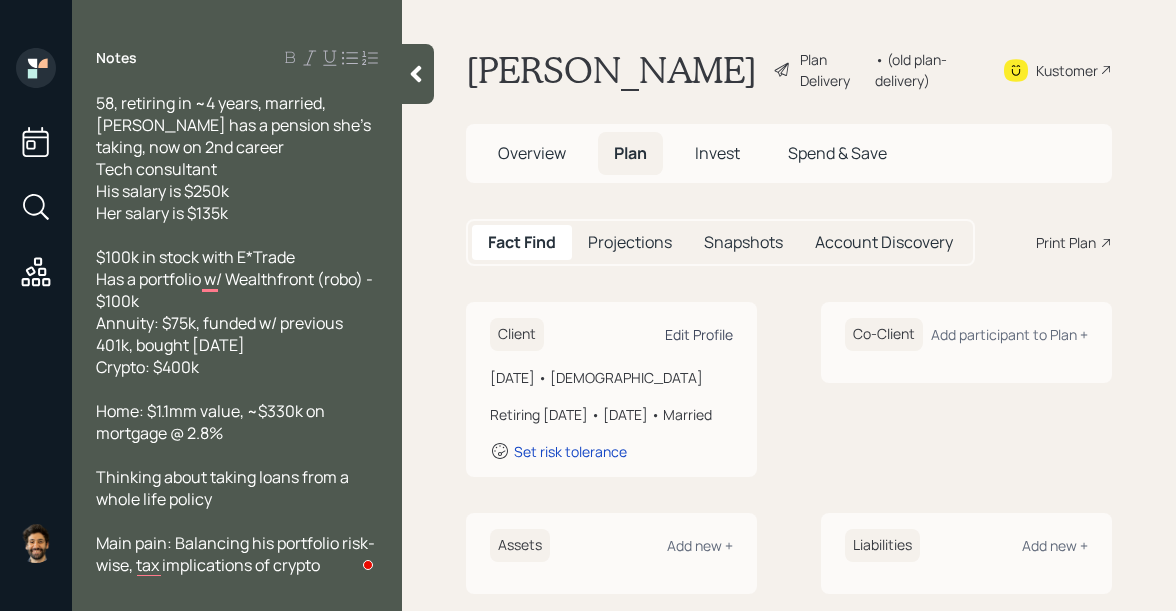click on "Edit Profile" at bounding box center (699, 334) 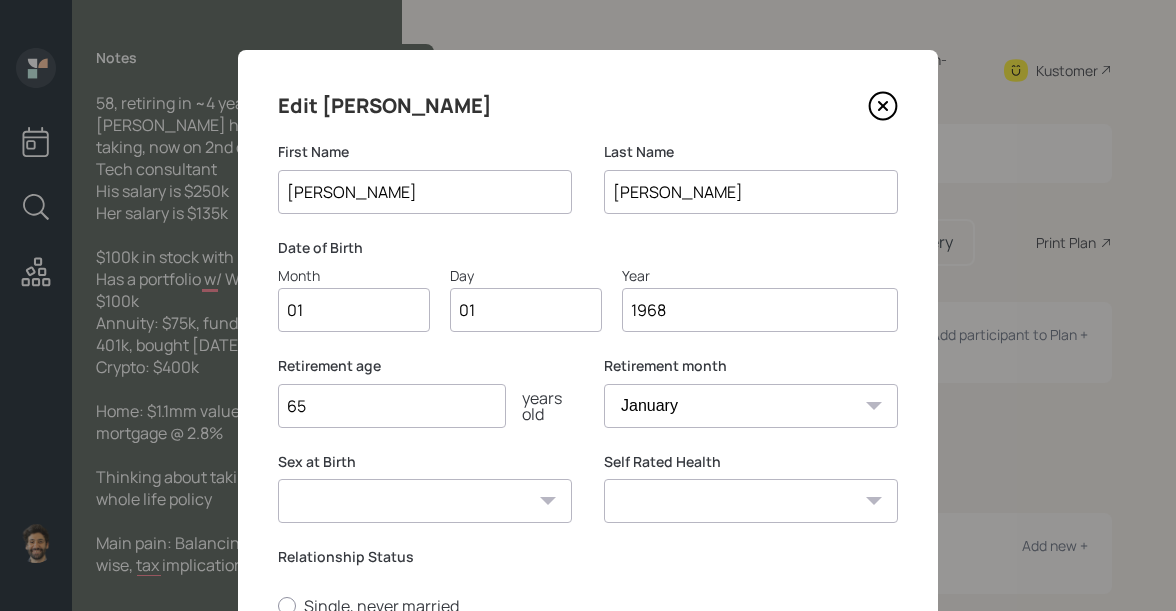 click on "65" at bounding box center (392, 406) 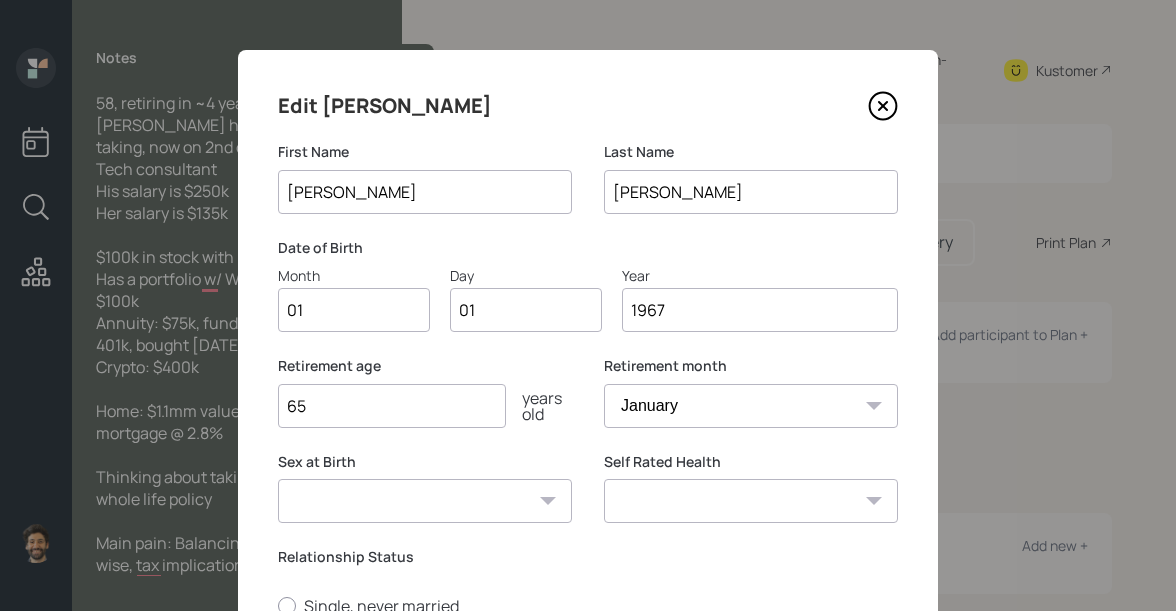 type on "1967" 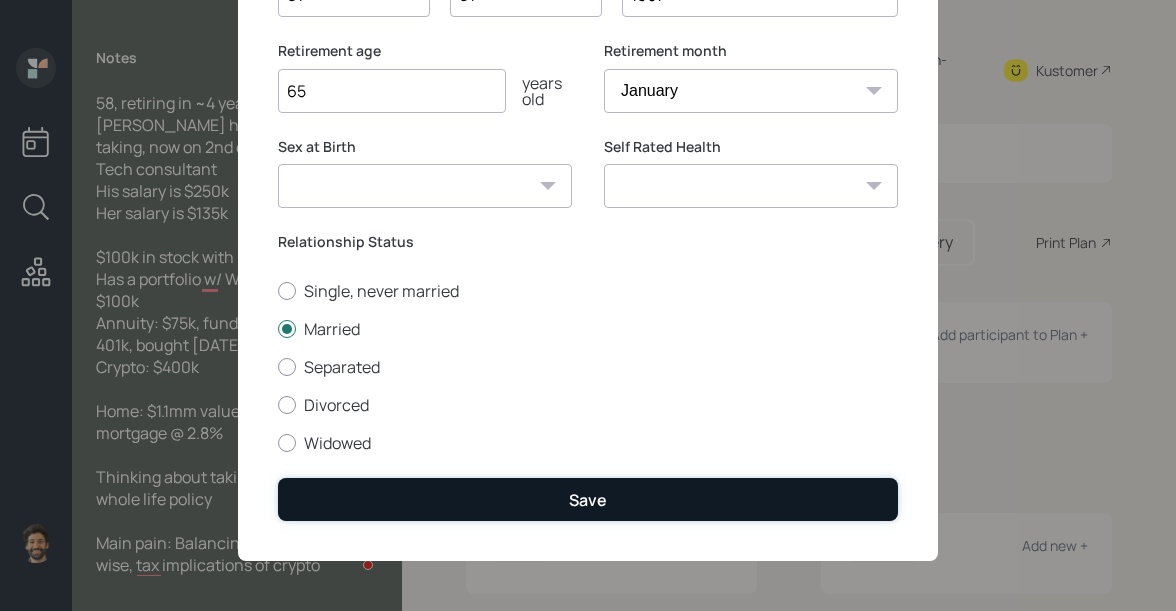 click on "Save" at bounding box center [588, 499] 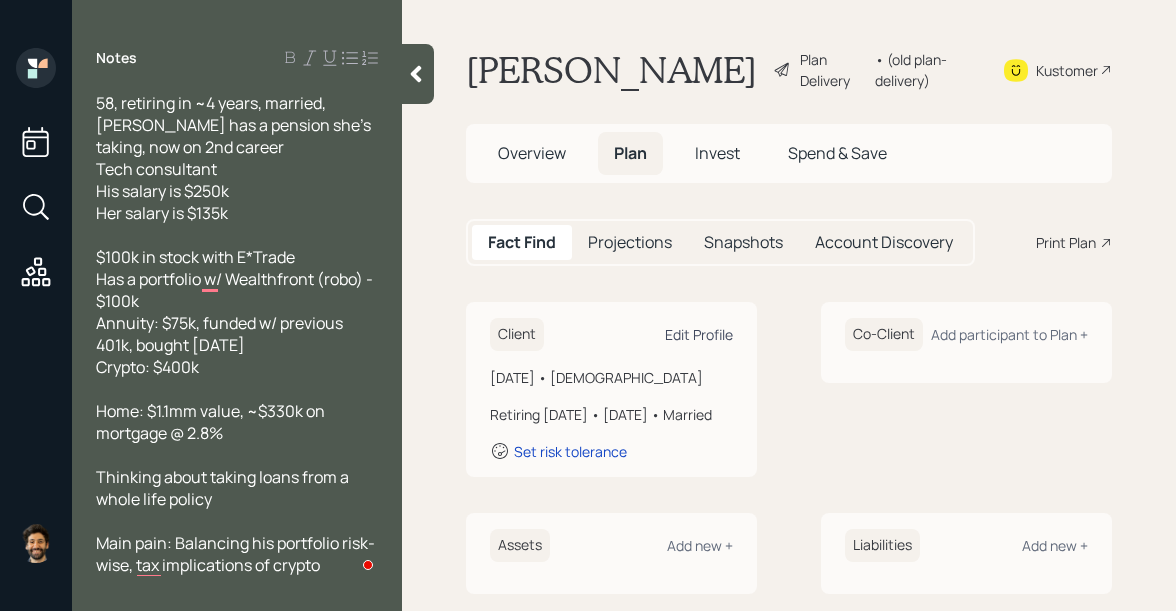 click on "Edit Profile" at bounding box center [699, 334] 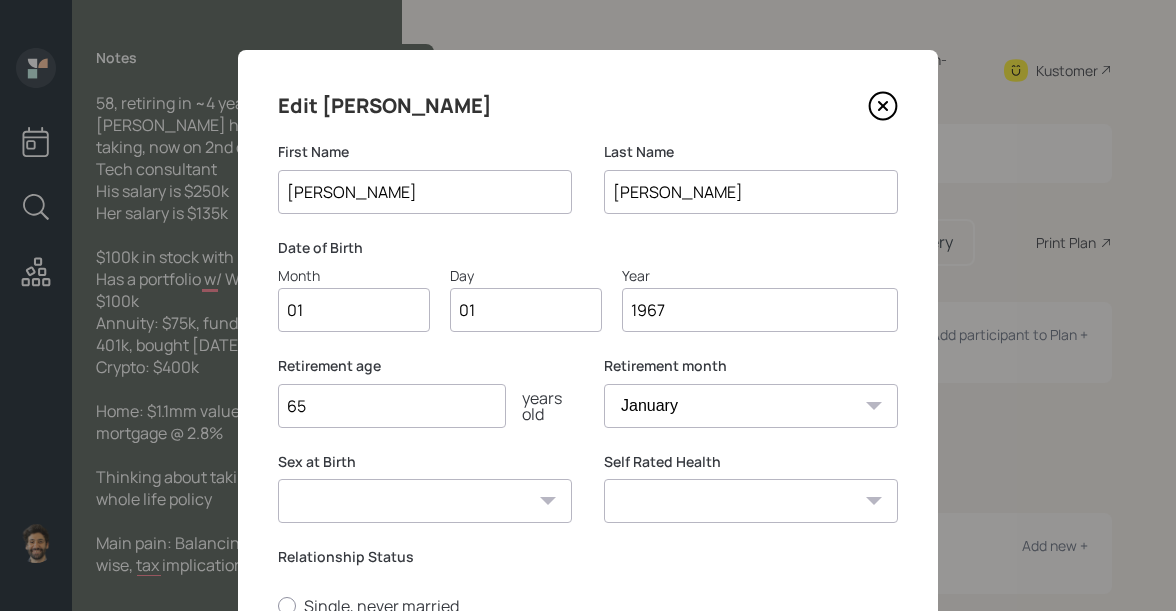 click on "65" at bounding box center (392, 406) 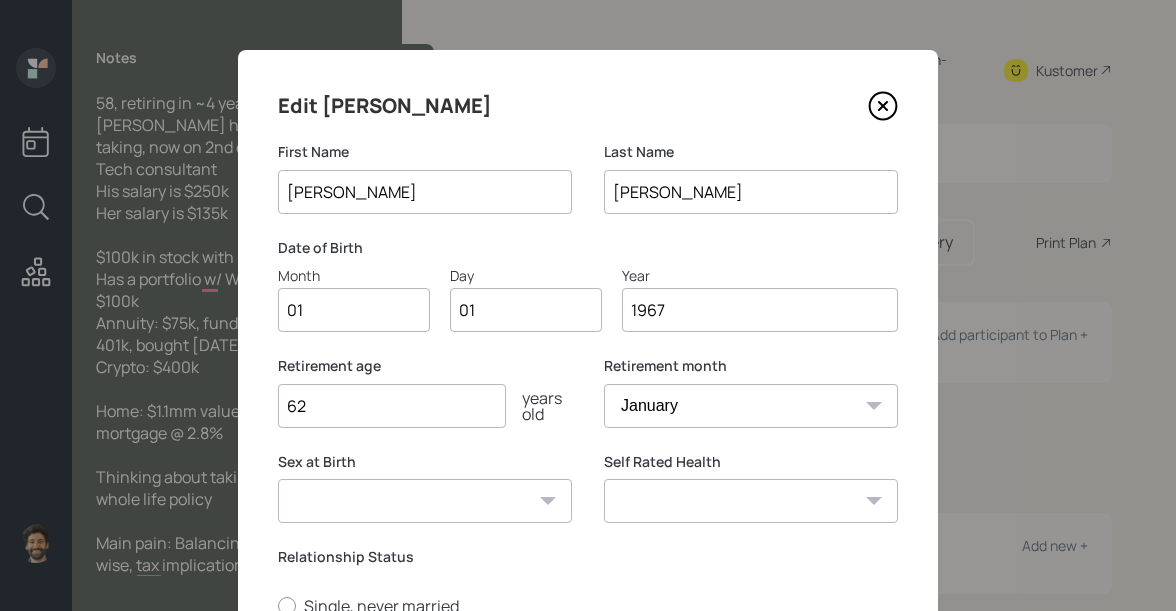 scroll, scrollTop: 315, scrollLeft: 0, axis: vertical 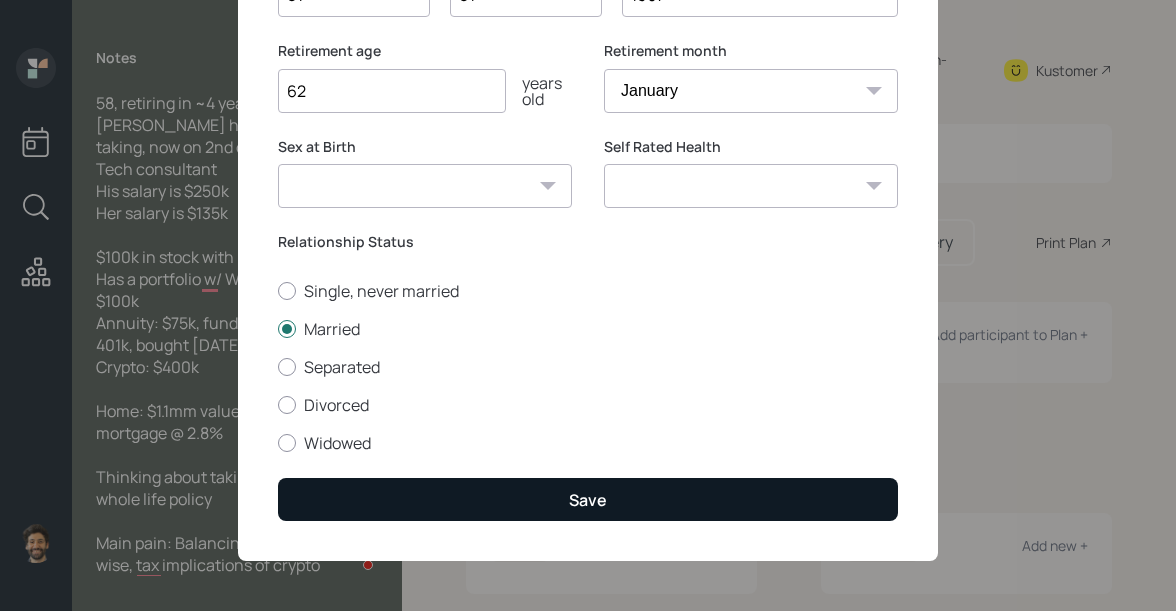 type on "62" 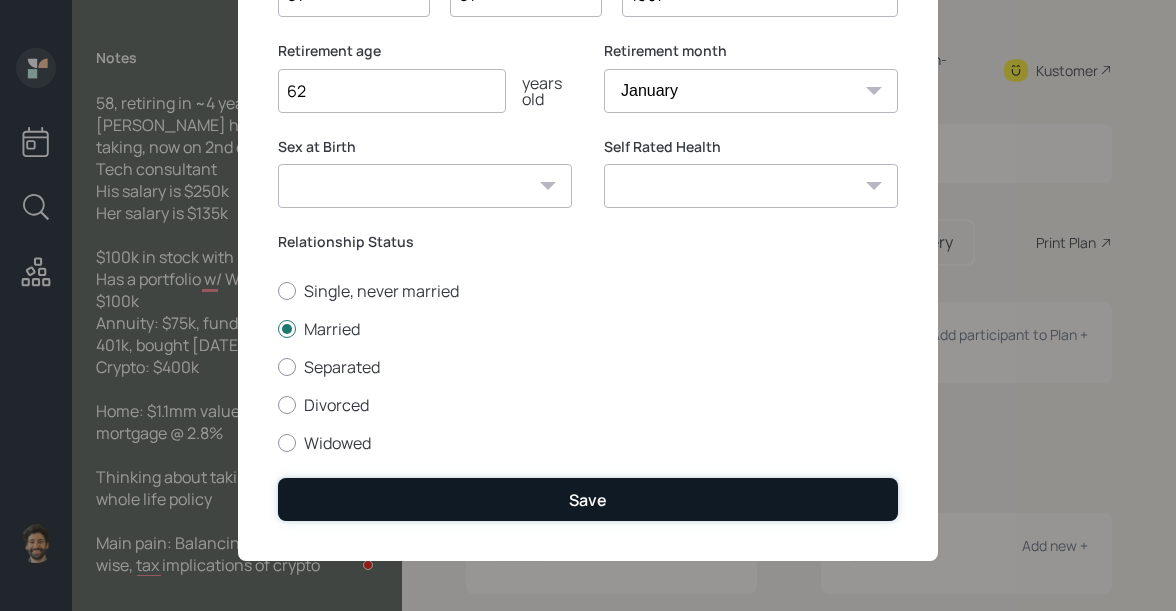 click on "Save" at bounding box center [588, 499] 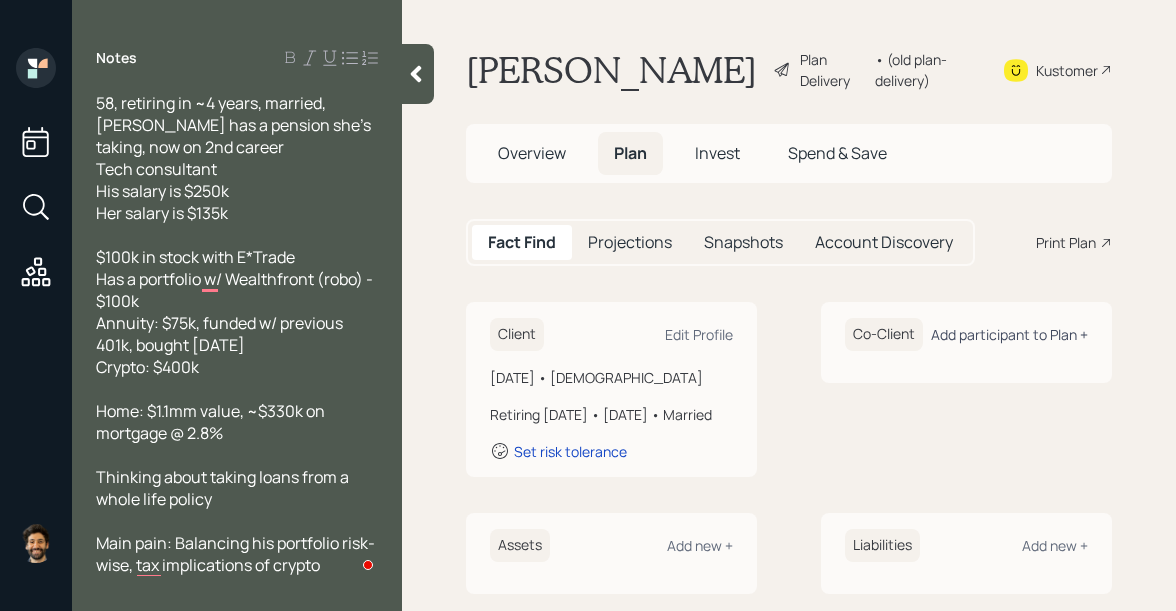 click on "Add participant to Plan +" at bounding box center [1009, 334] 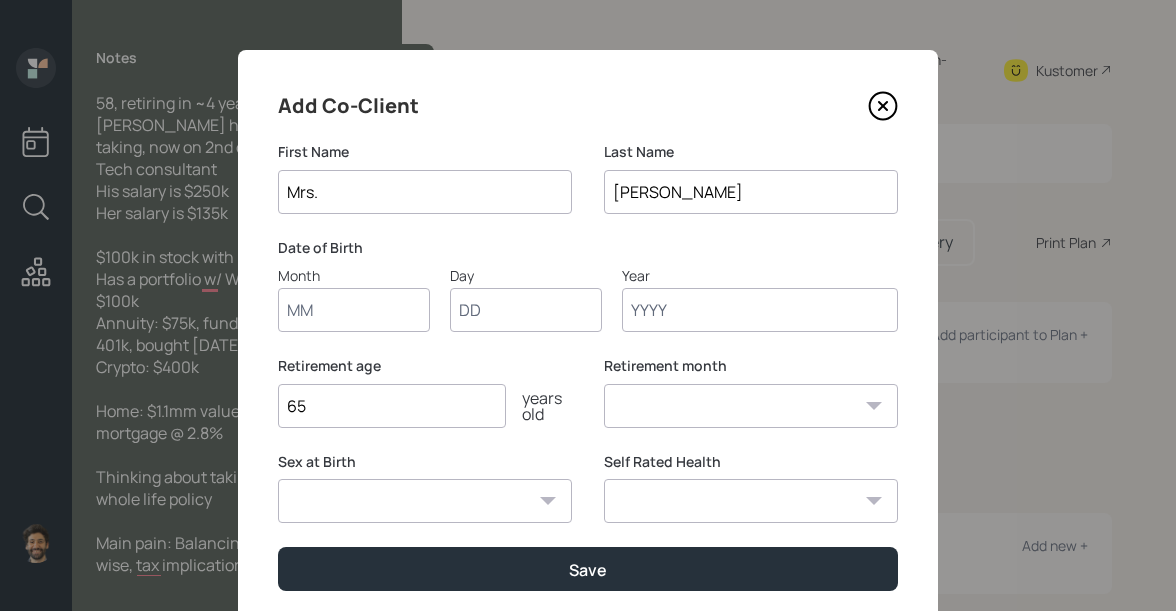 type on "Mrs." 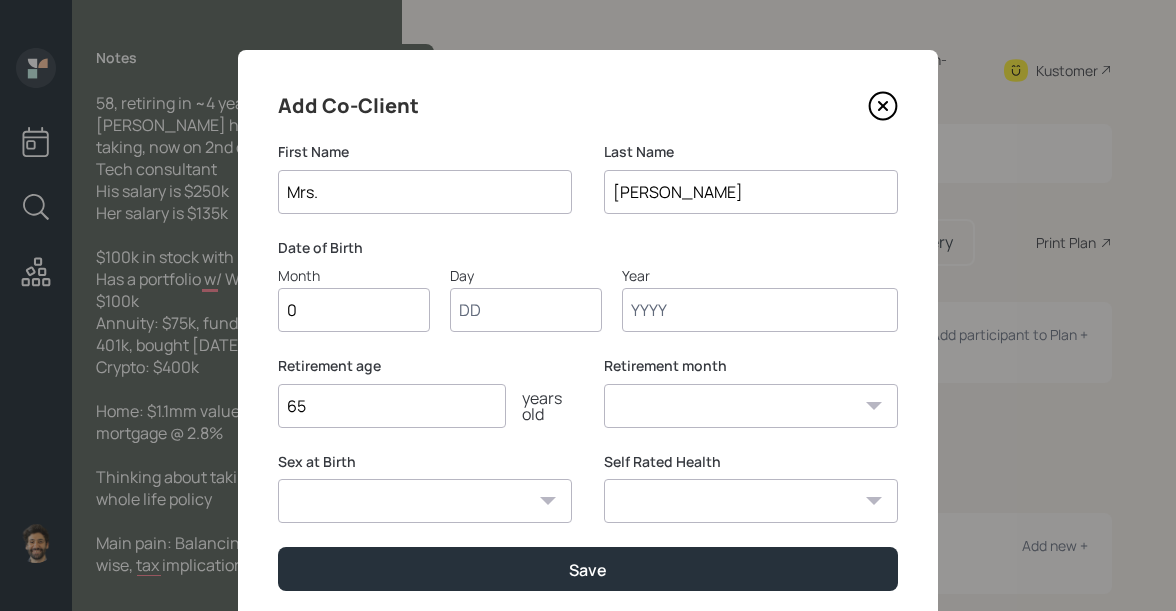 type on "01" 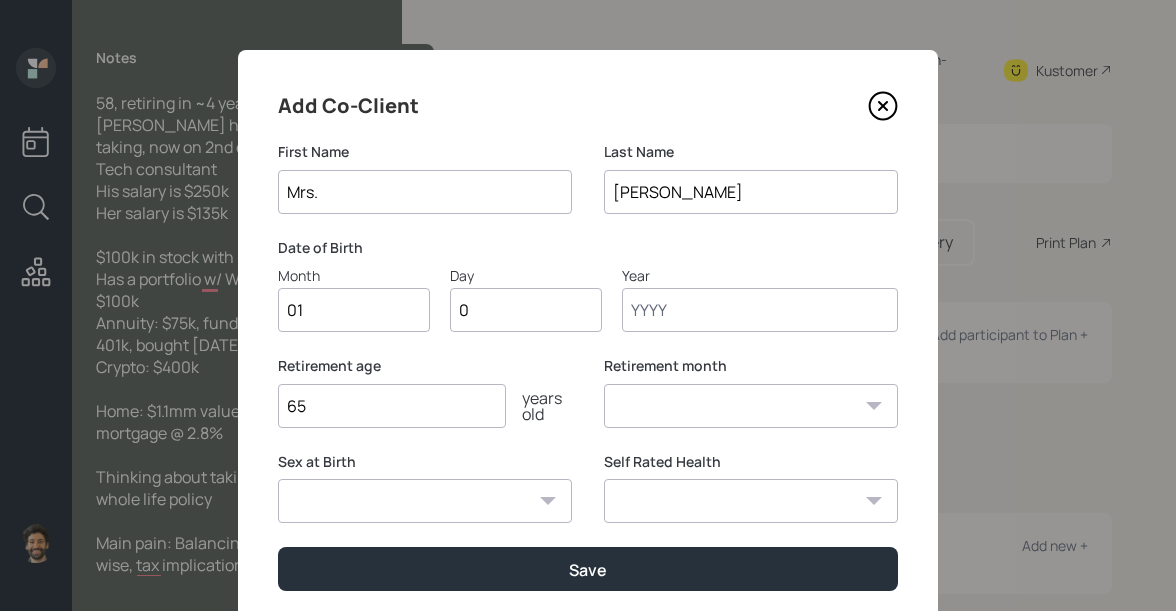 type on "01" 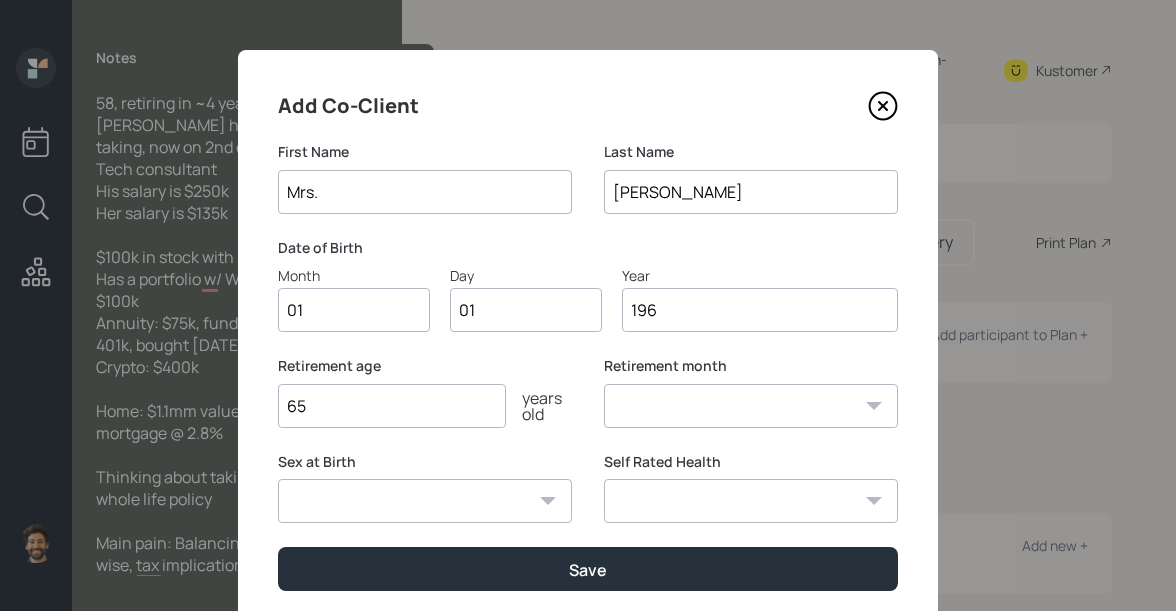 type on "1965" 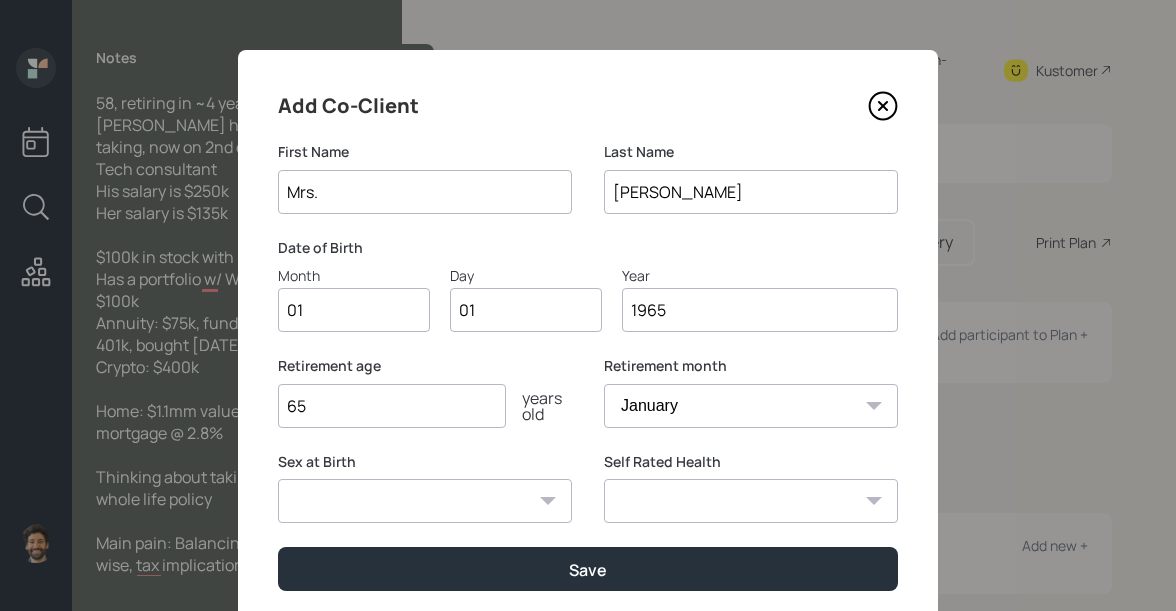 scroll, scrollTop: 70, scrollLeft: 0, axis: vertical 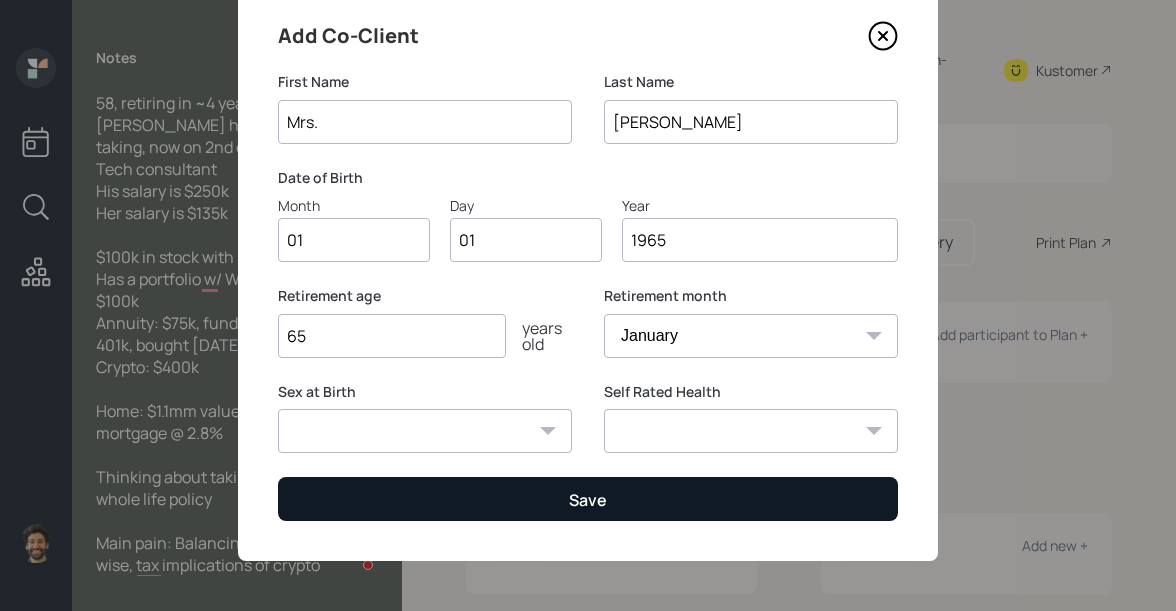 type on "1965" 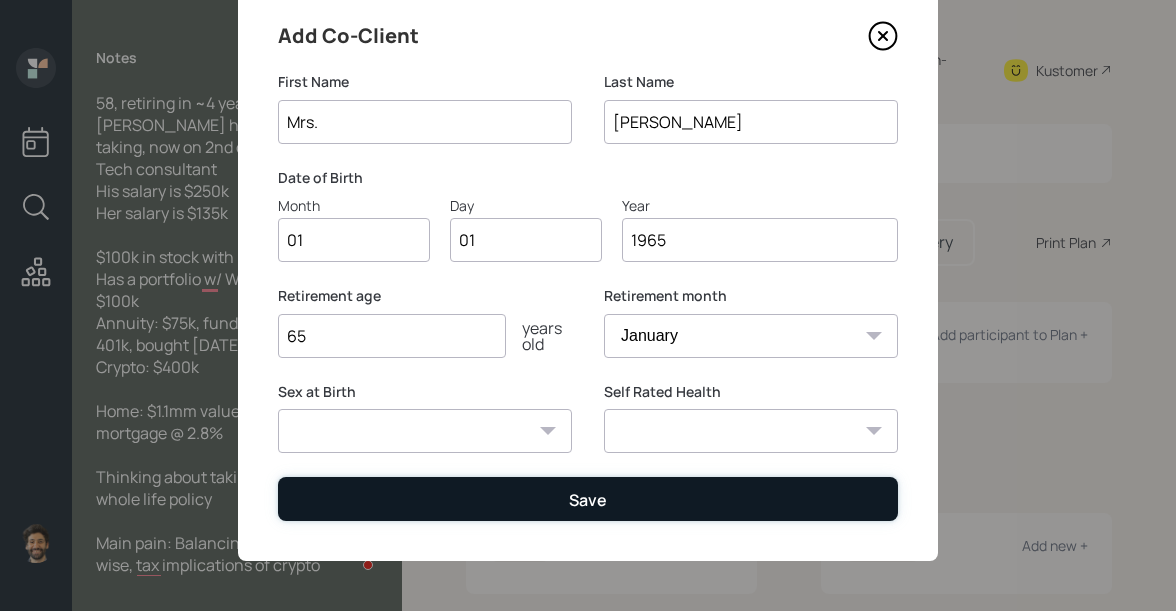 click on "Save" at bounding box center [588, 498] 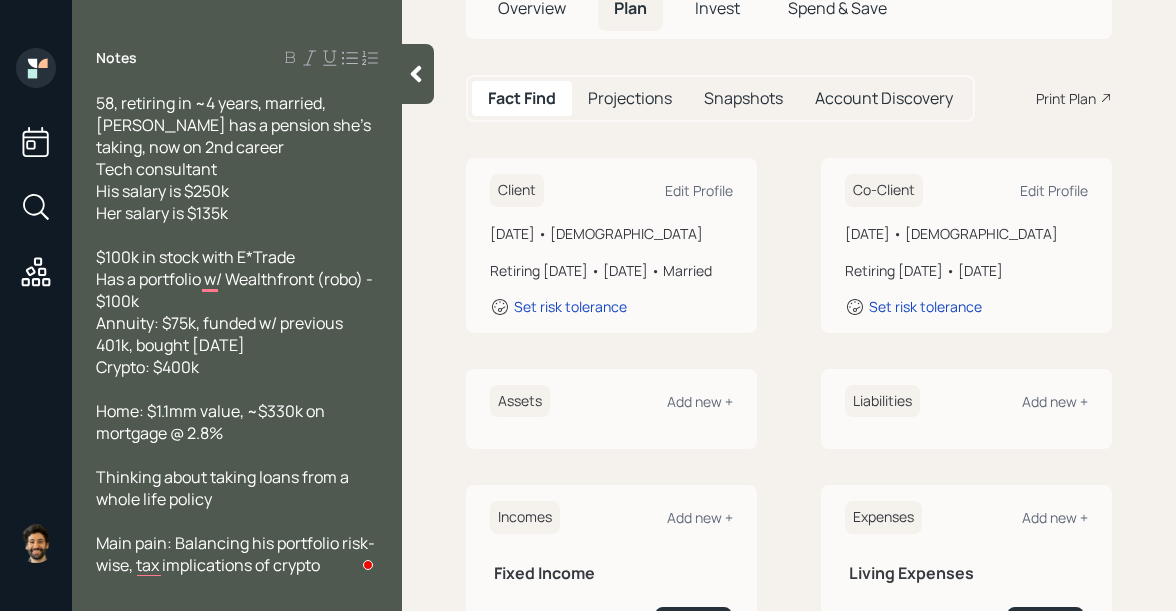 scroll, scrollTop: 564, scrollLeft: 0, axis: vertical 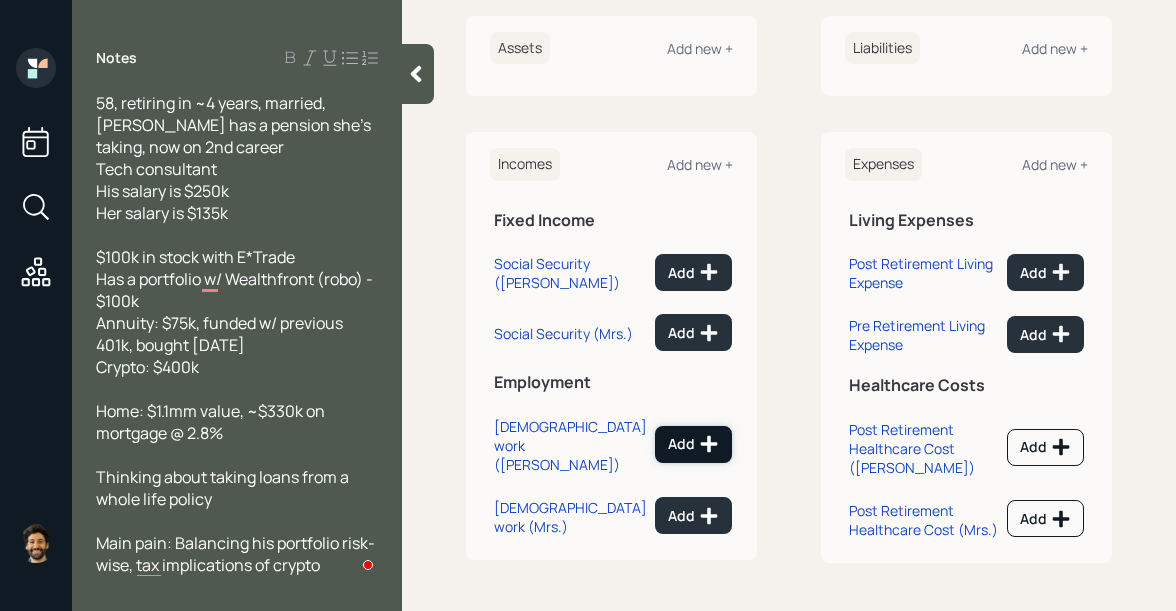click on "Add" at bounding box center [693, 444] 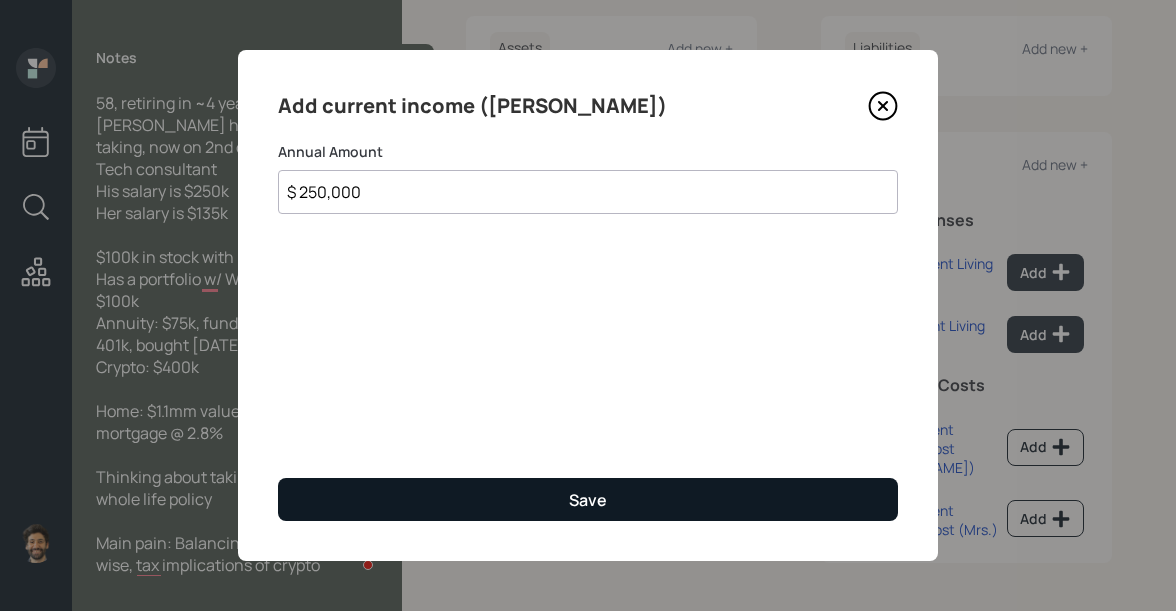 type on "$ 250,000" 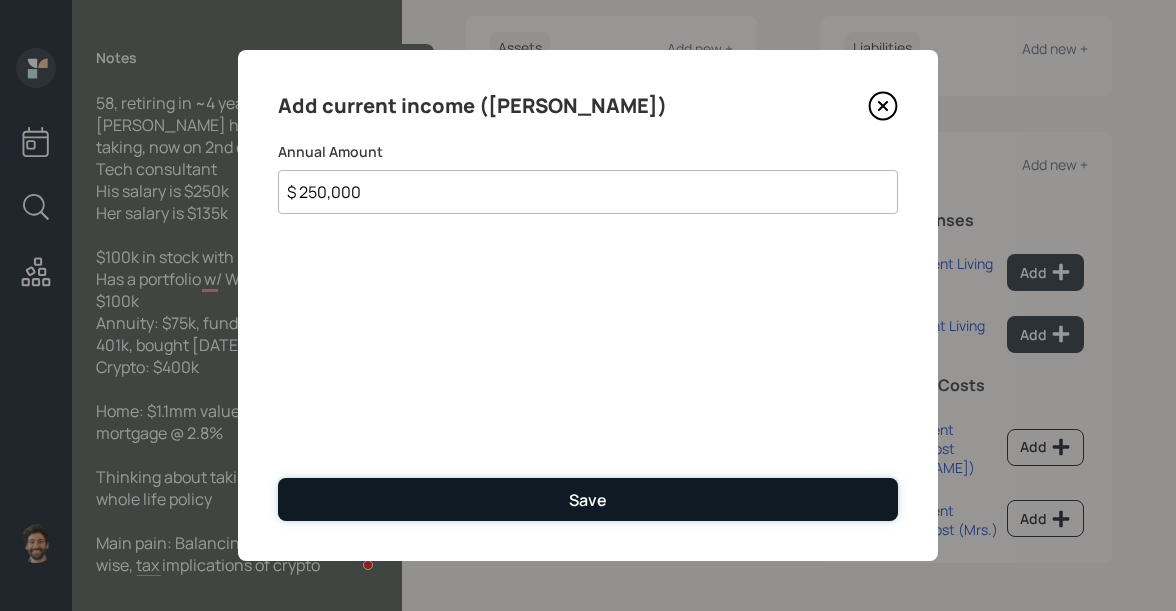 click on "Save" at bounding box center [588, 499] 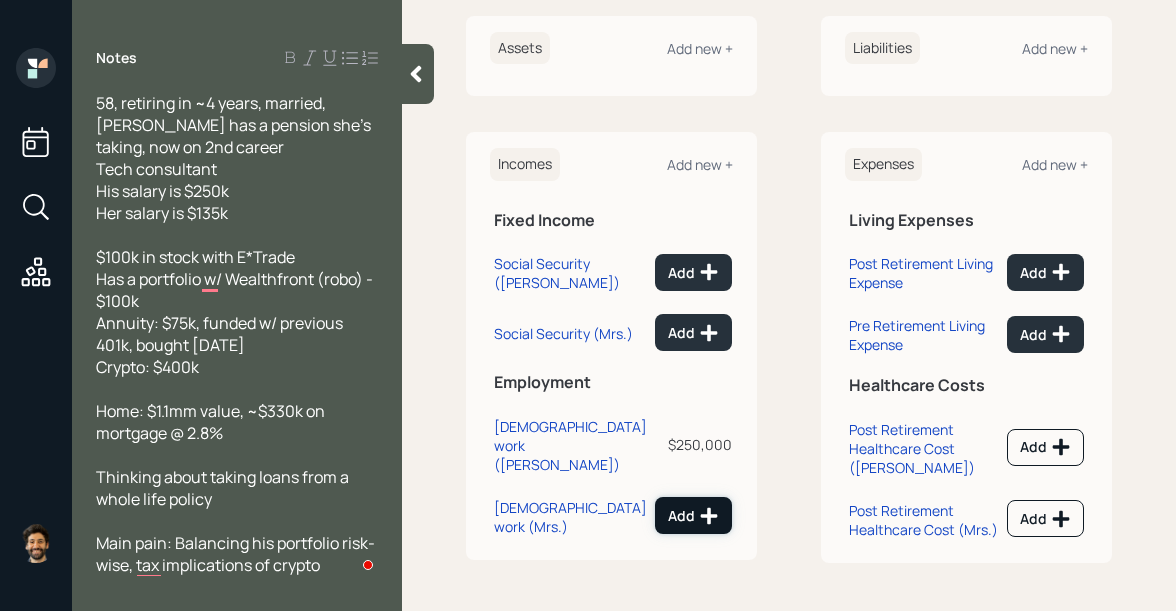 click on "Add" at bounding box center [693, 516] 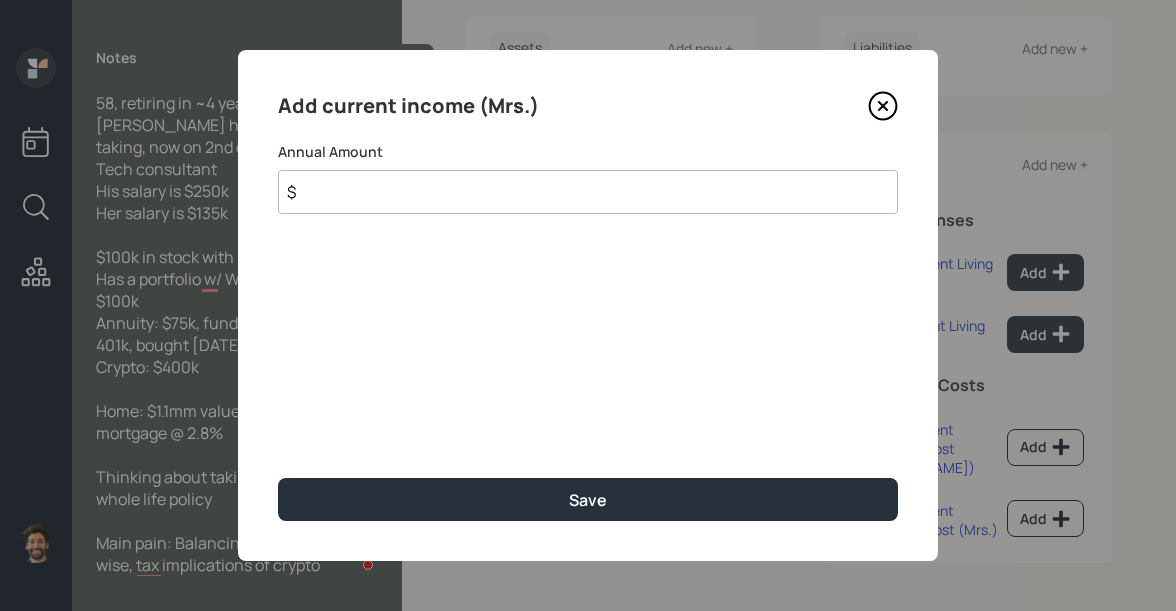 click on "$" at bounding box center [588, 192] 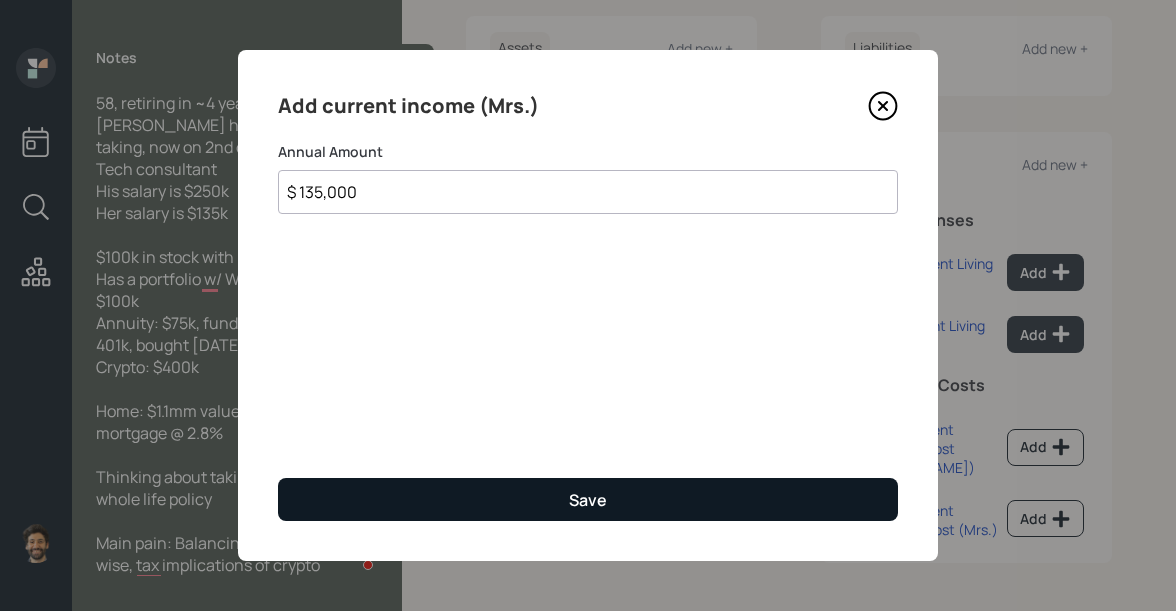 type on "$ 135,000" 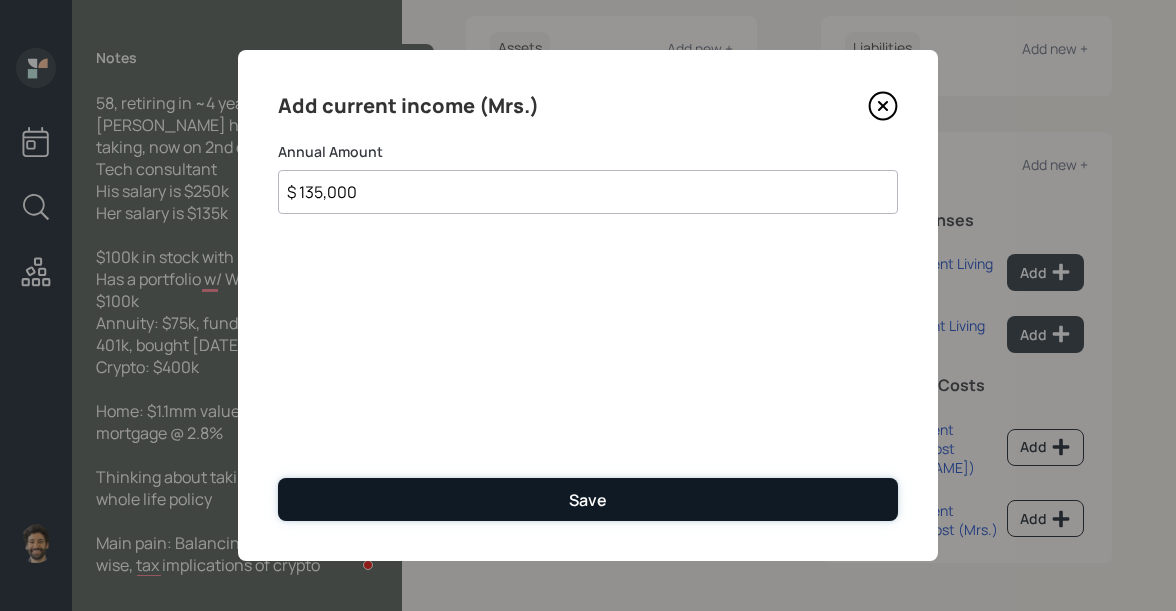 click on "Save" at bounding box center [588, 499] 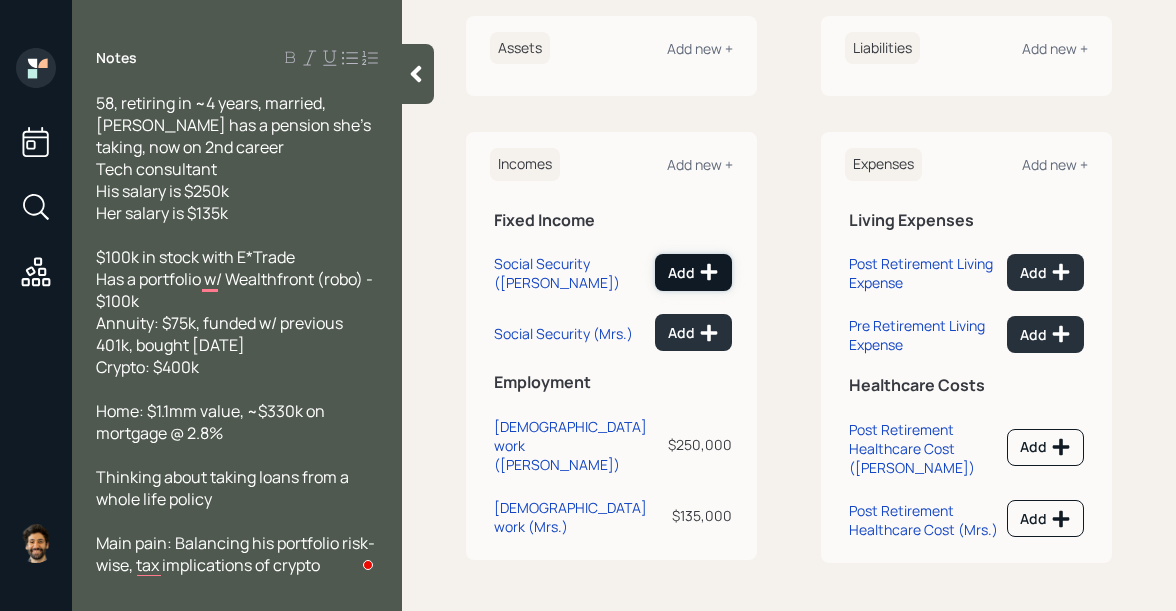 click on "Add" at bounding box center [693, 272] 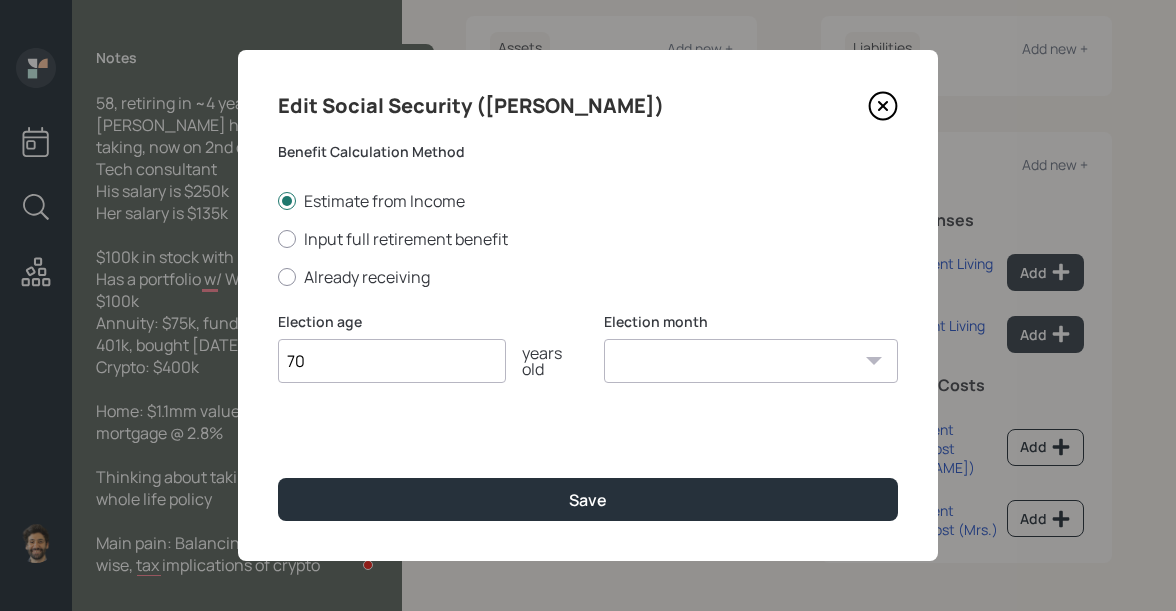 type on "70" 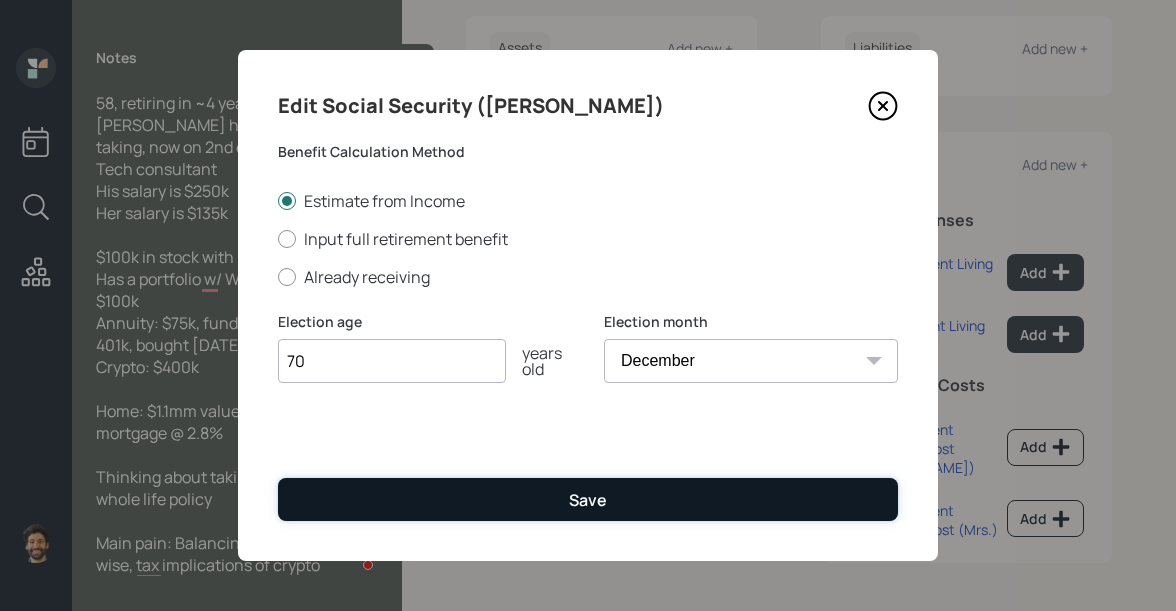 click on "Save" at bounding box center [588, 499] 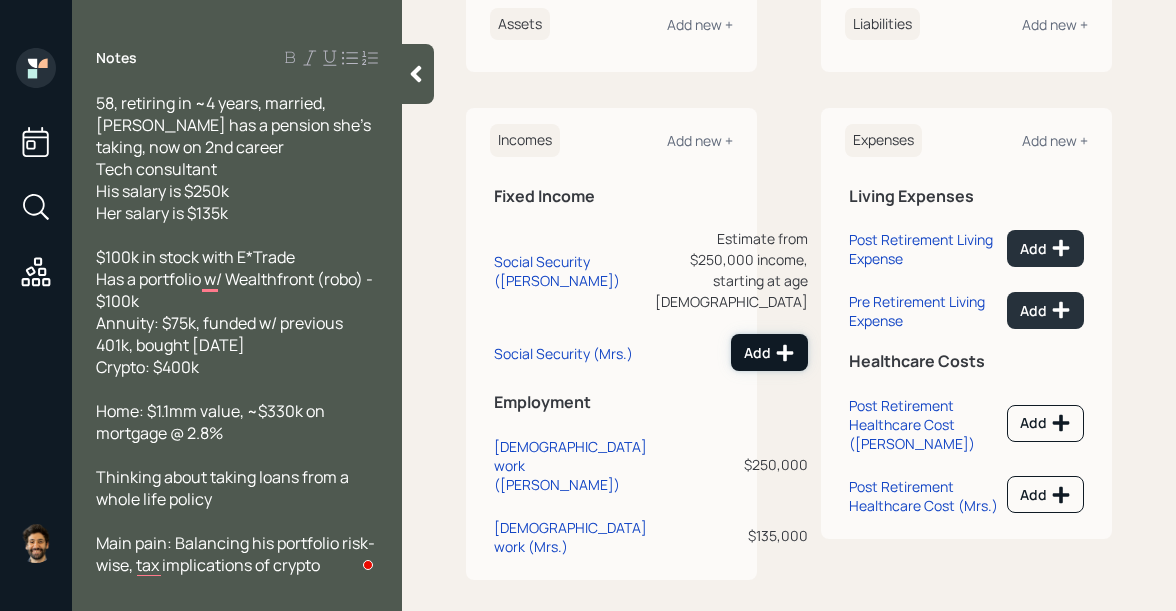 click on "Add" at bounding box center [769, 352] 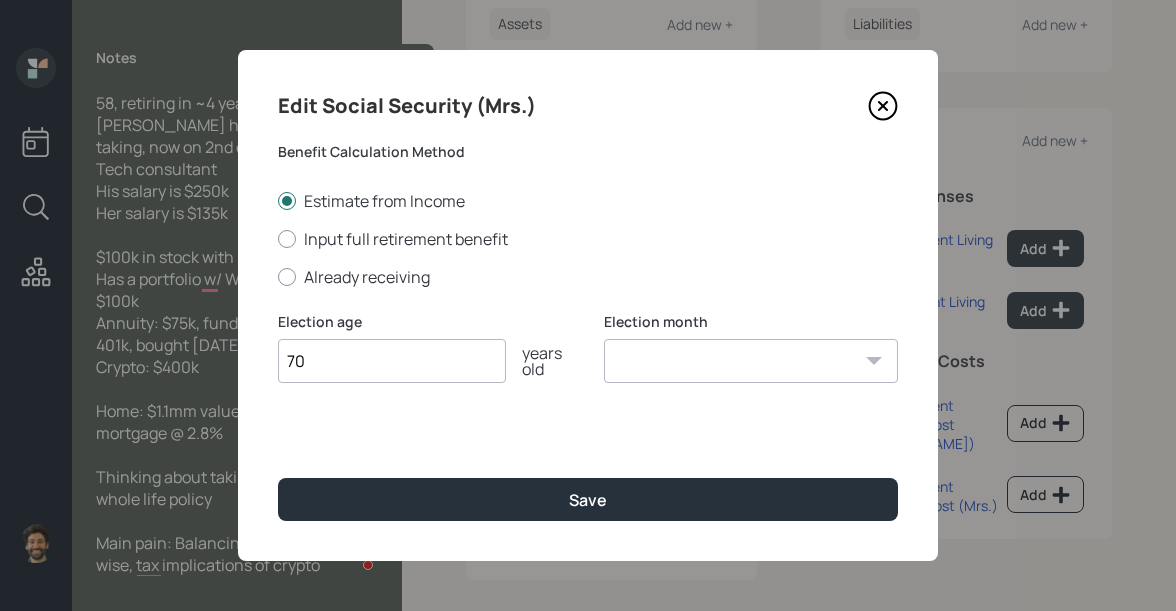 type on "70" 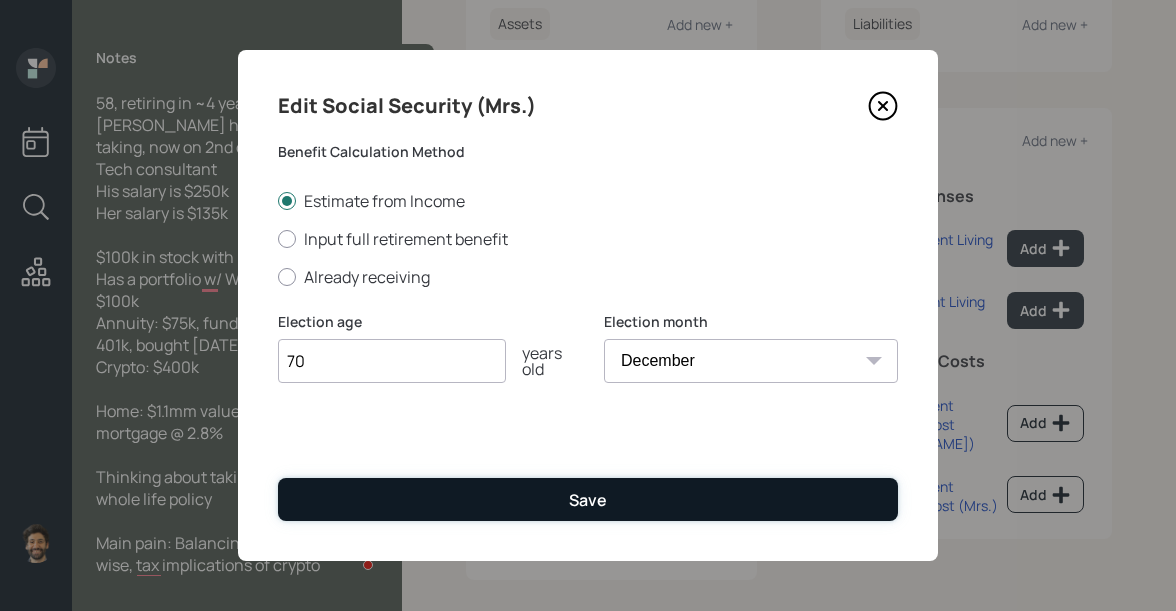 click on "Save" at bounding box center [588, 499] 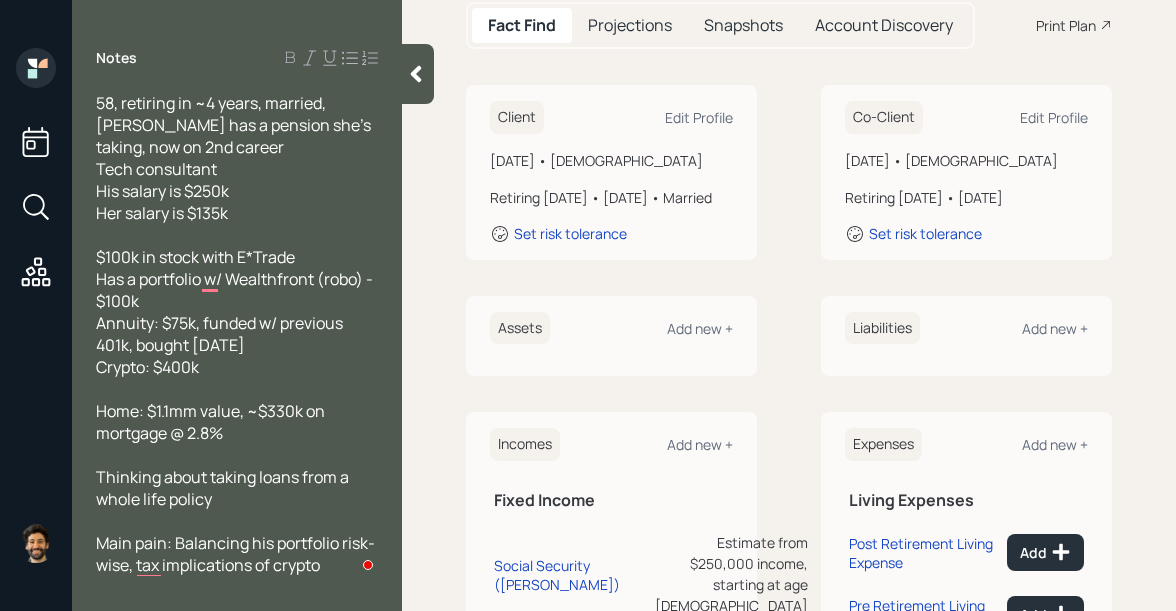 scroll, scrollTop: 220, scrollLeft: 0, axis: vertical 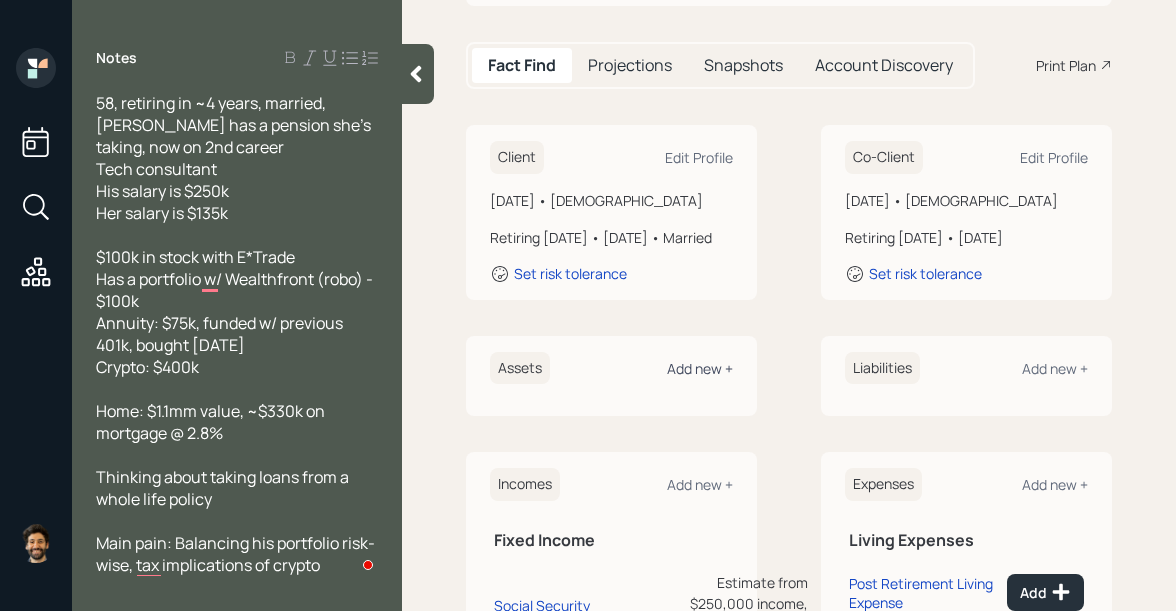 click on "Add new +" at bounding box center (700, 368) 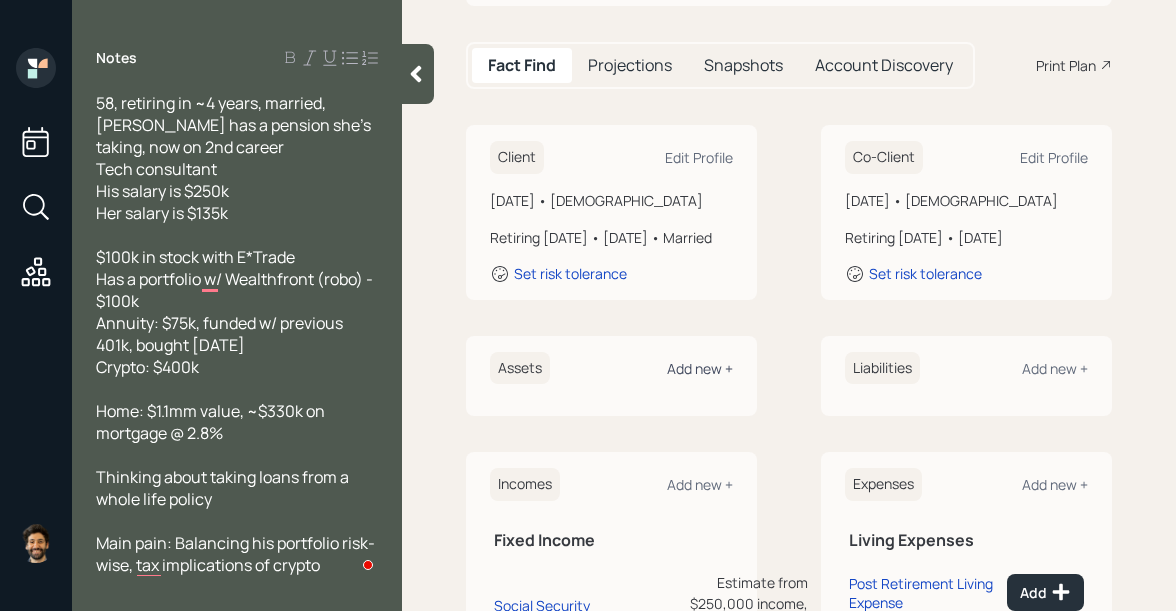 click on "Add new +" at bounding box center (700, 368) 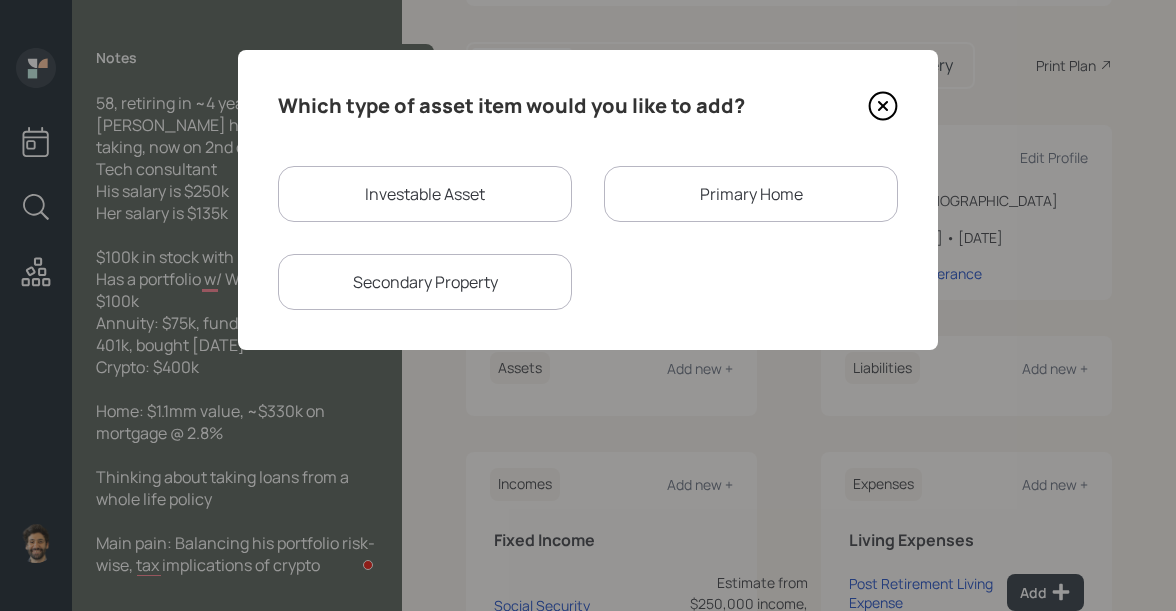 click on "Investable Asset" at bounding box center (425, 194) 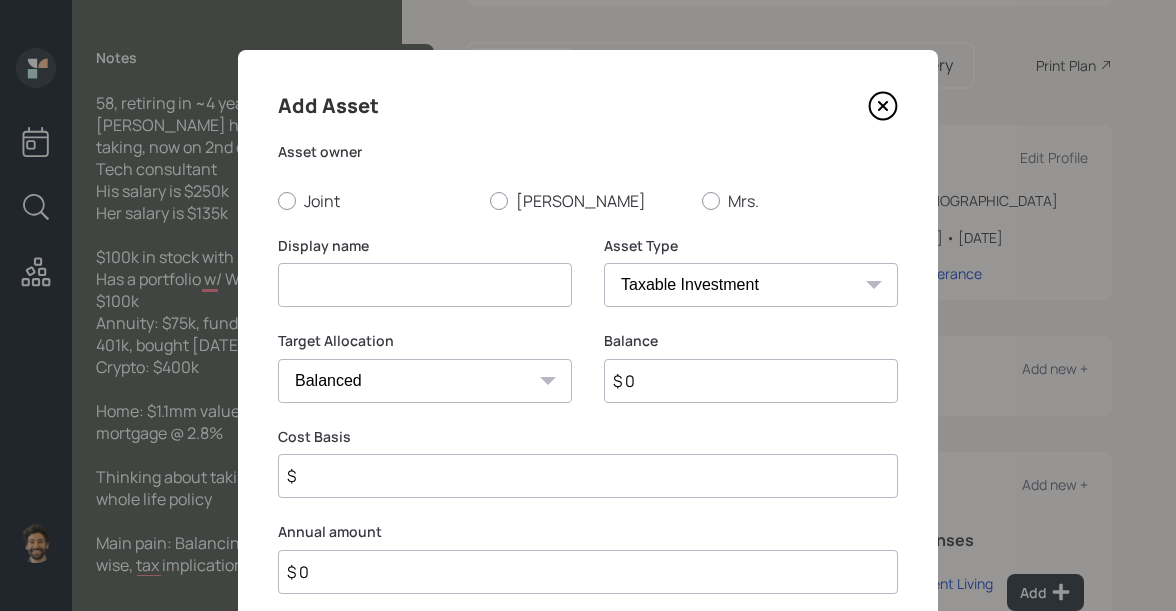 click at bounding box center [425, 285] 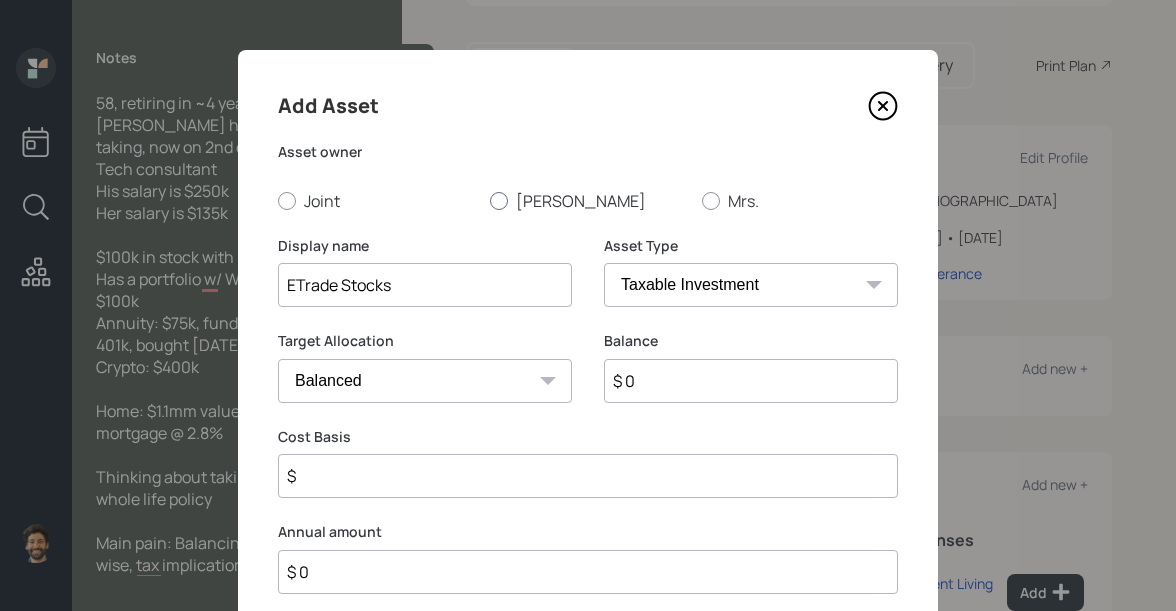 type on "ETrade Stocks" 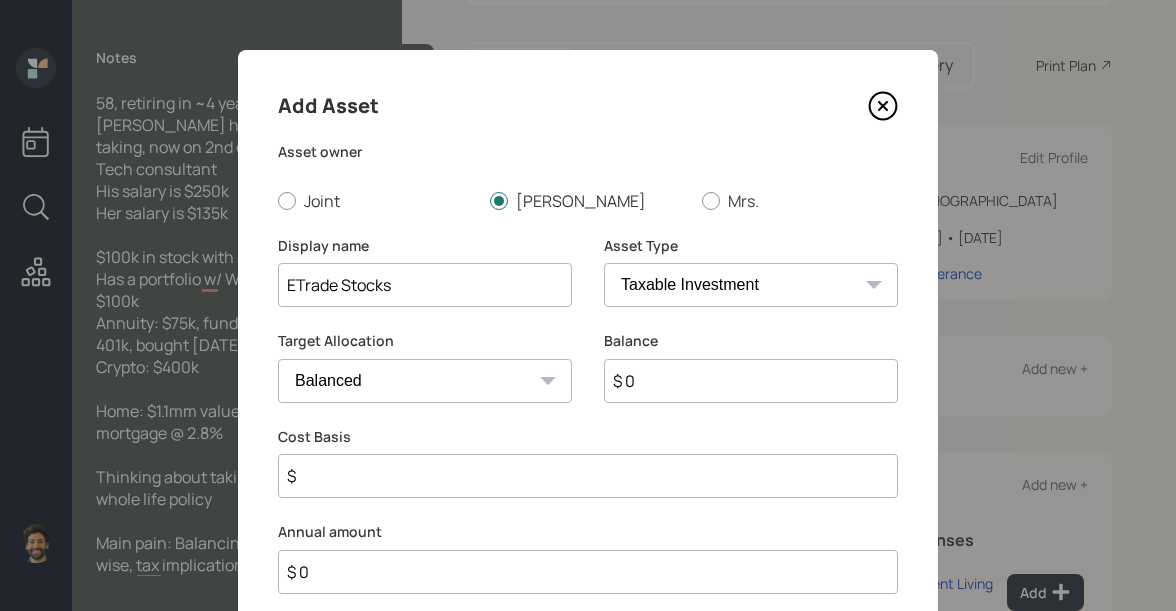 click on "$ 0" at bounding box center (751, 381) 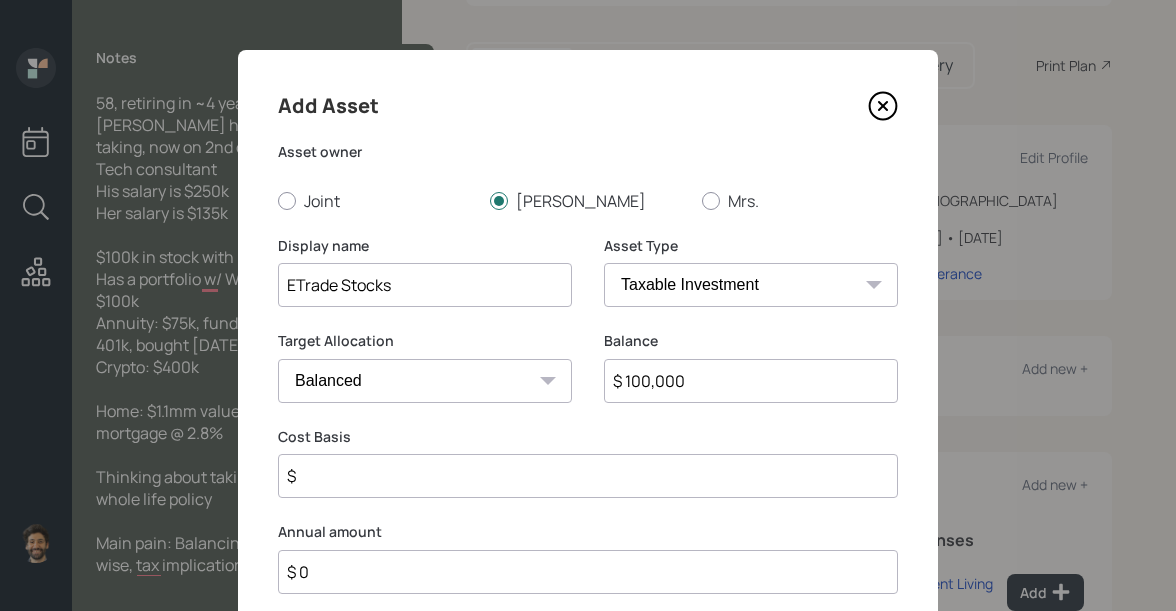 type on "$ 100,000" 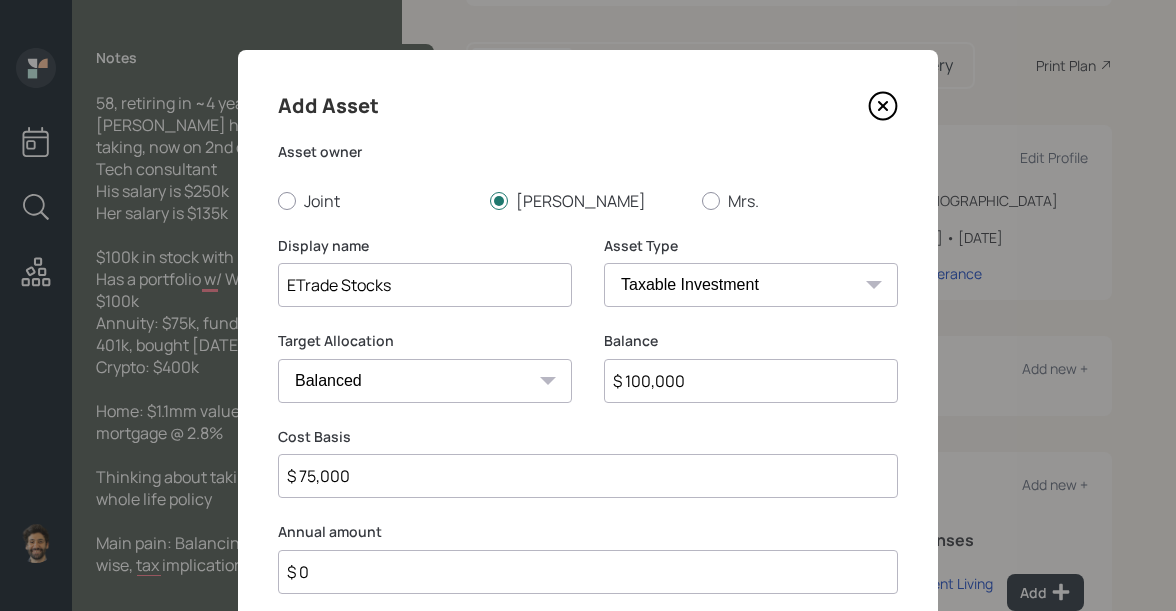 scroll, scrollTop: 140, scrollLeft: 0, axis: vertical 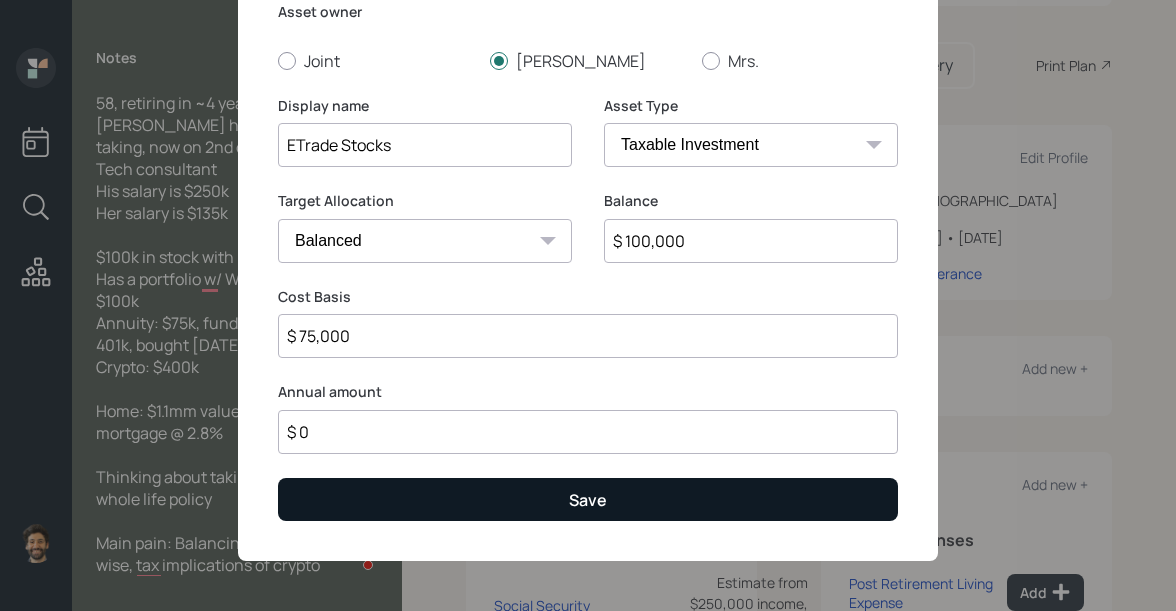 type on "$ 75,000" 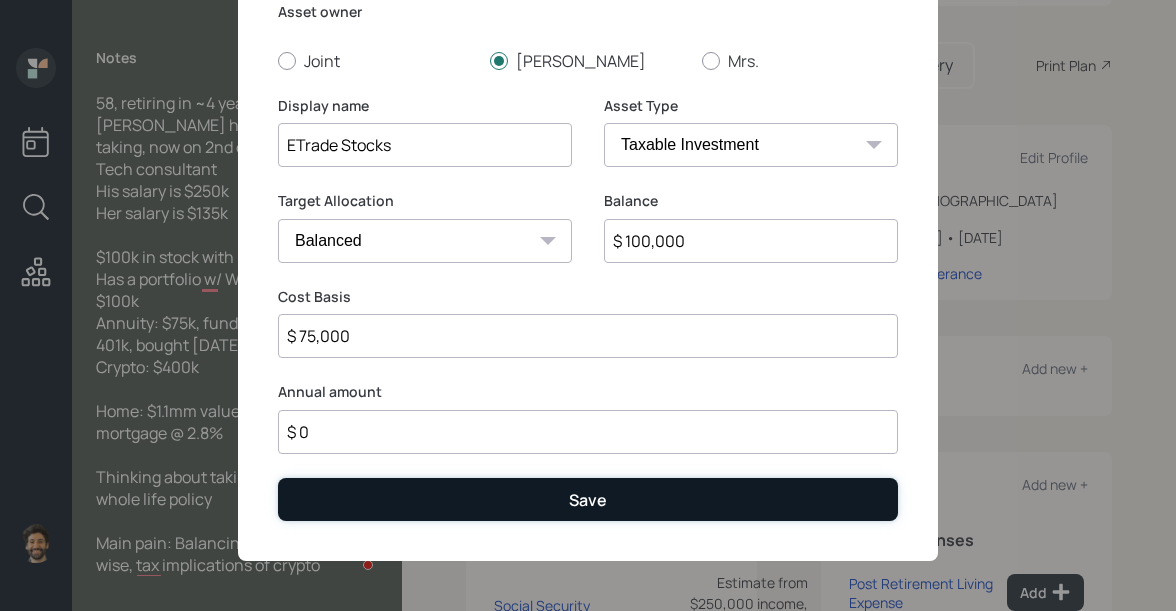 click on "Save" at bounding box center (588, 499) 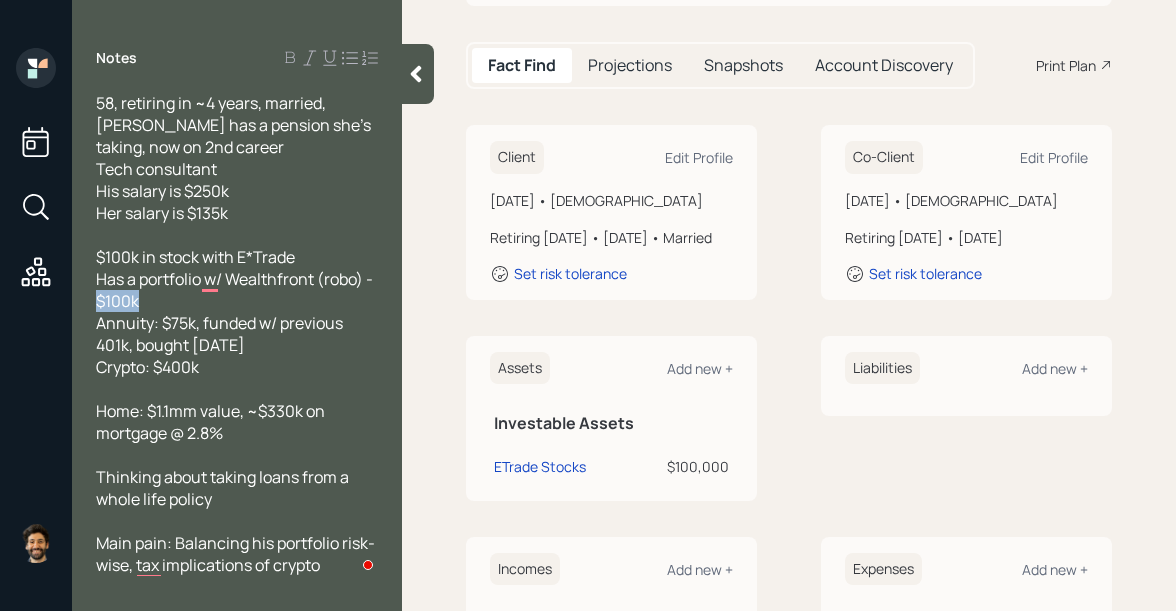 drag, startPoint x: 190, startPoint y: 301, endPoint x: 89, endPoint y: 290, distance: 101.597244 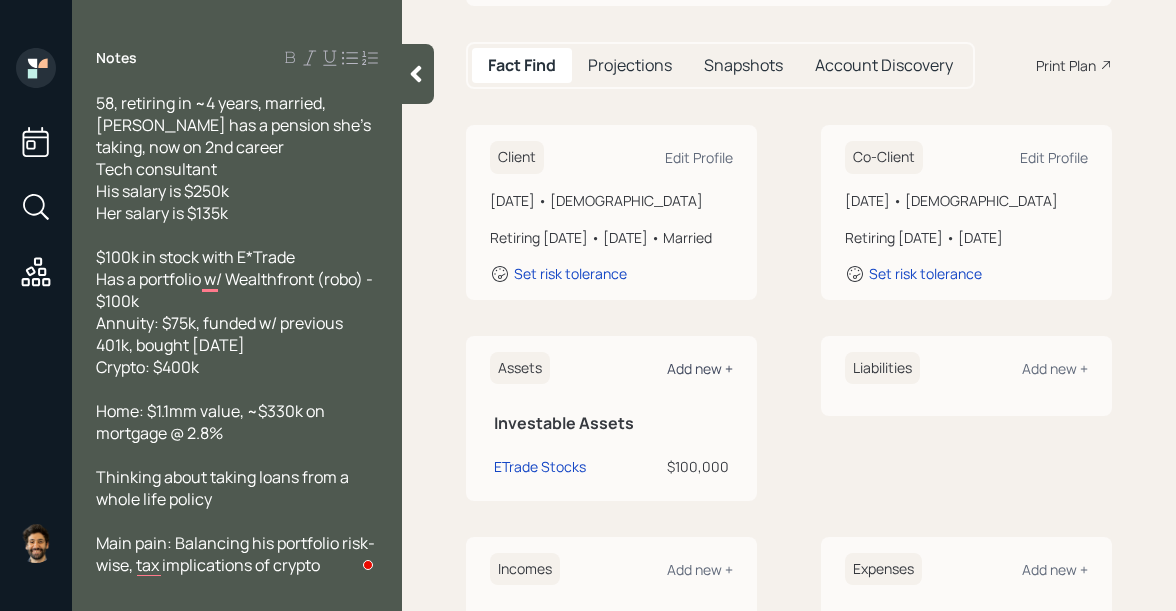 click on "Add new +" at bounding box center [700, 368] 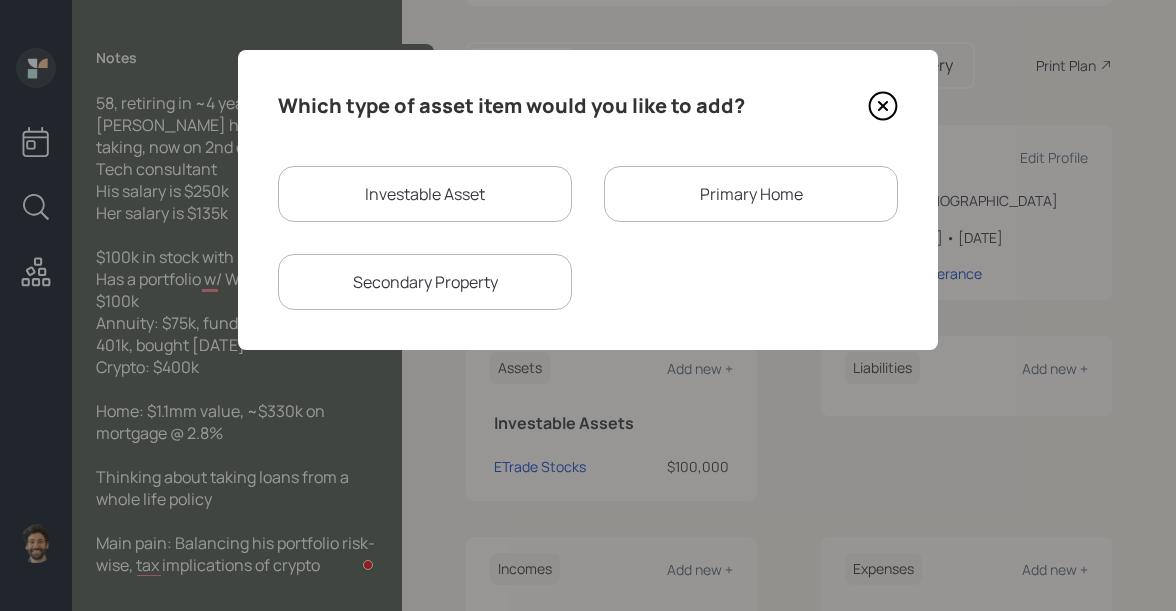 click on "Investable Asset" at bounding box center (425, 194) 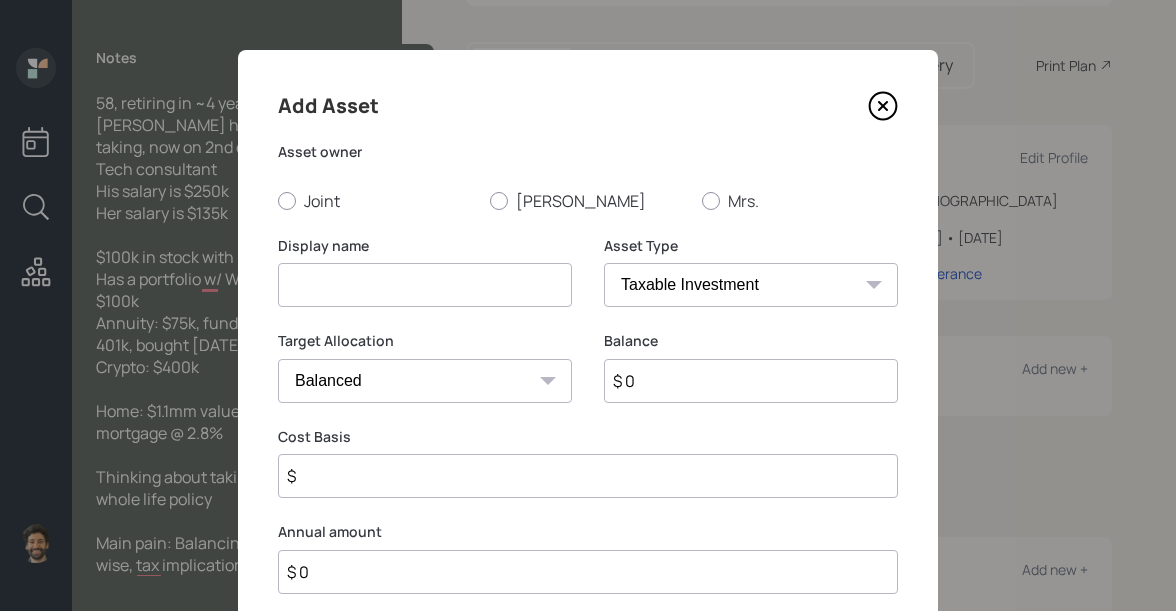 click at bounding box center (425, 285) 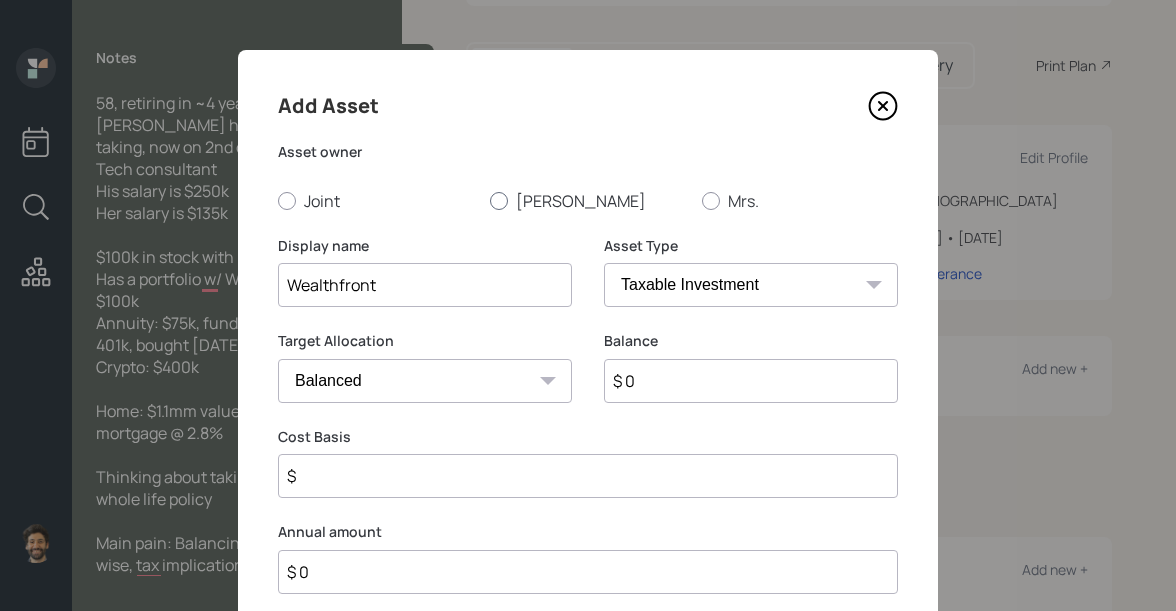 type on "Wealthfront" 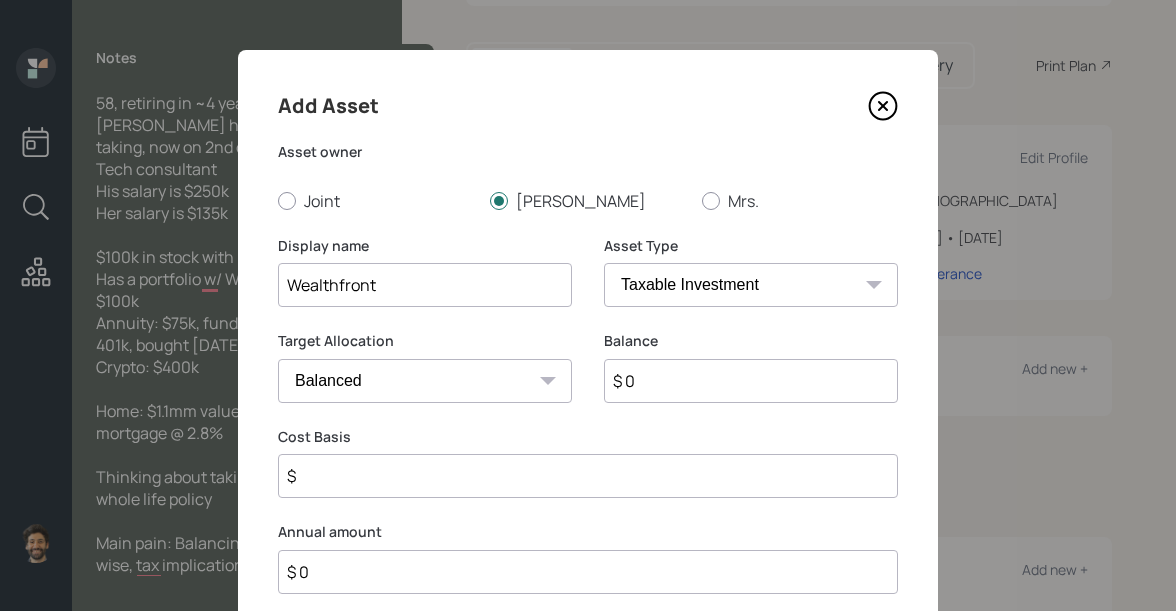 click on "$ 0" at bounding box center [751, 381] 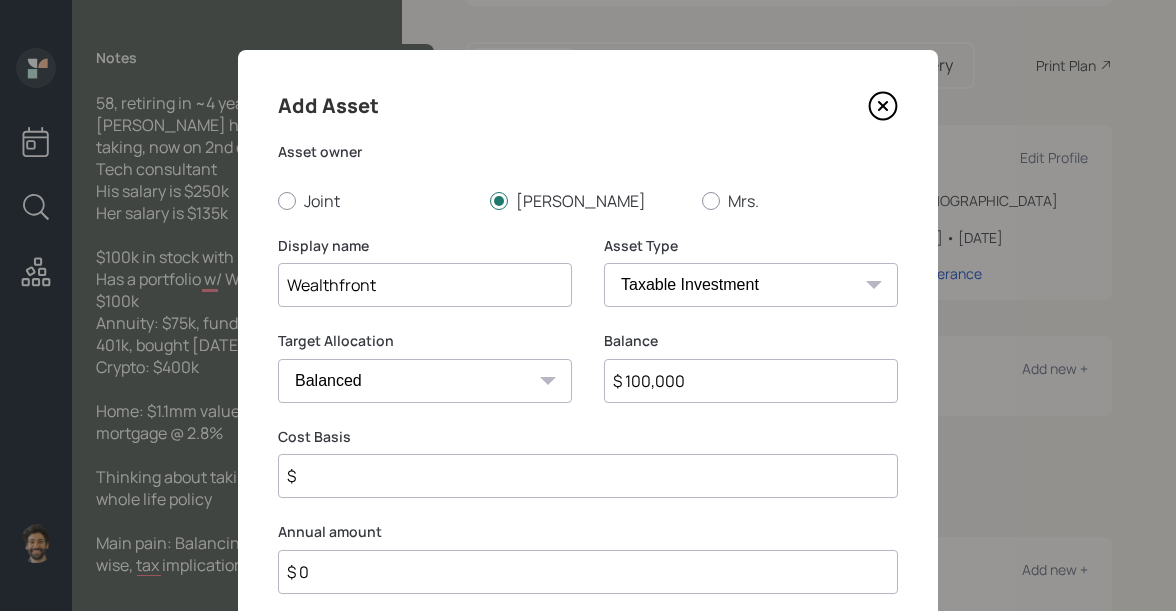 type on "$ 100,000" 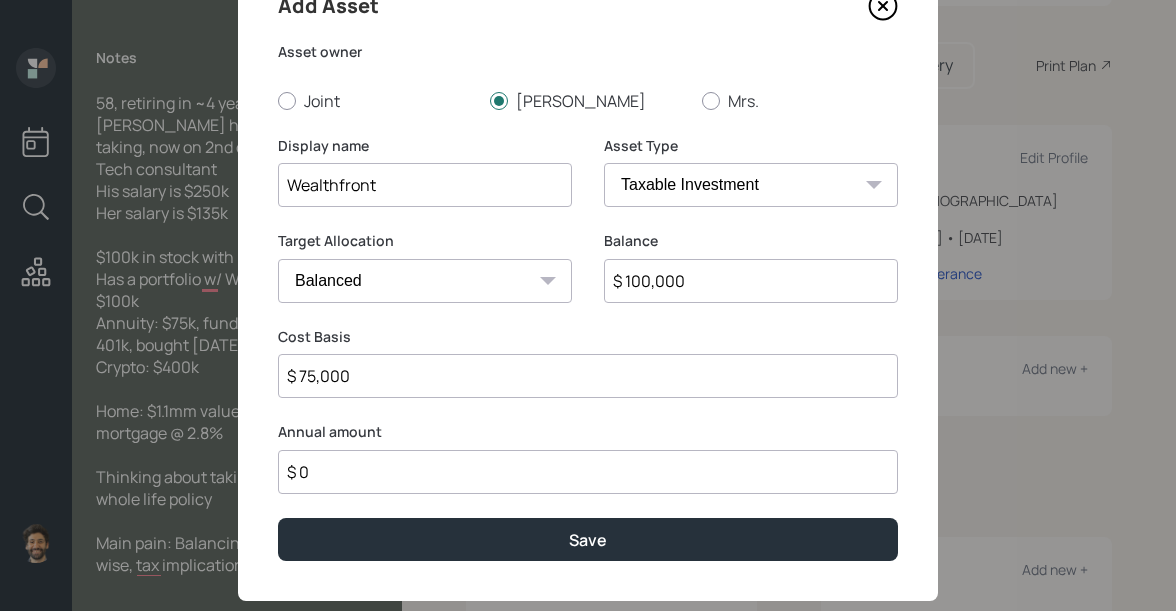 scroll, scrollTop: 140, scrollLeft: 0, axis: vertical 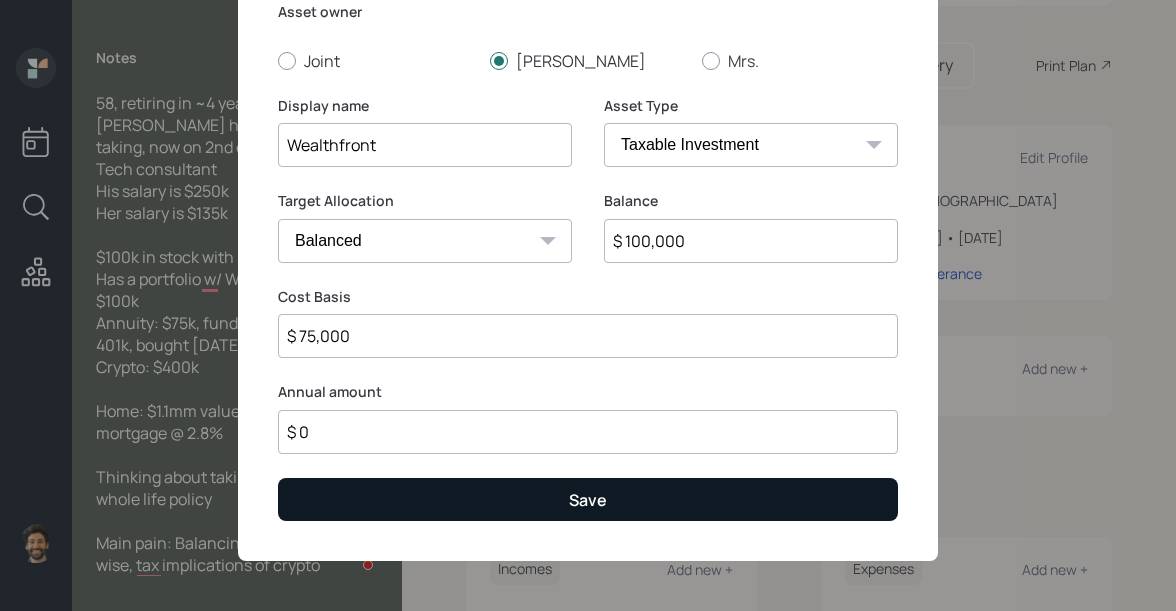 type on "$ 75,000" 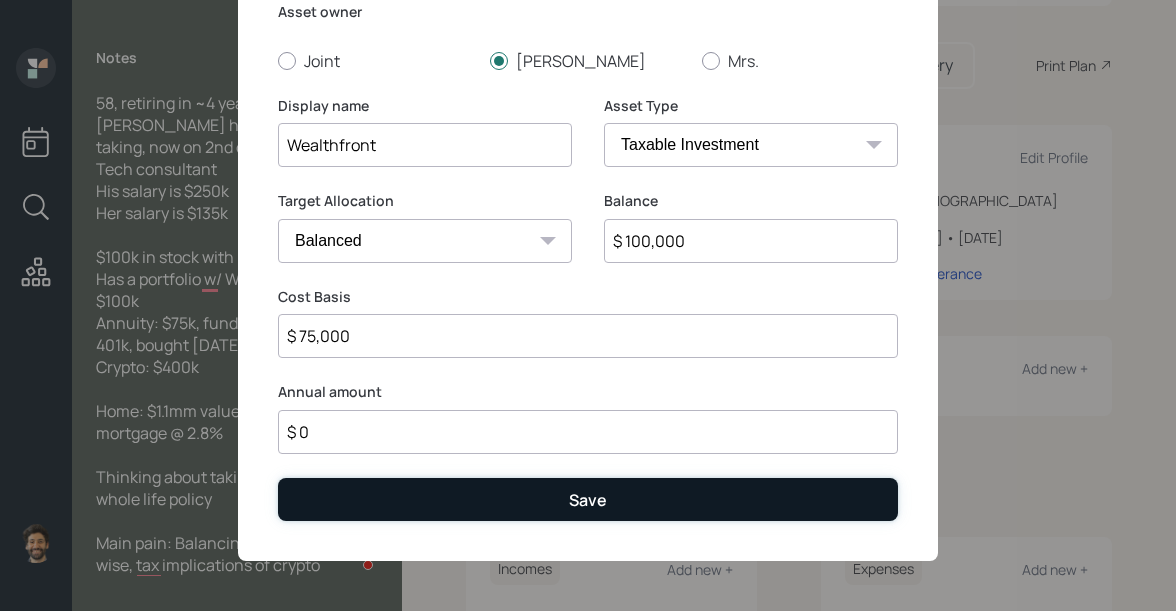 click on "Save" at bounding box center (588, 499) 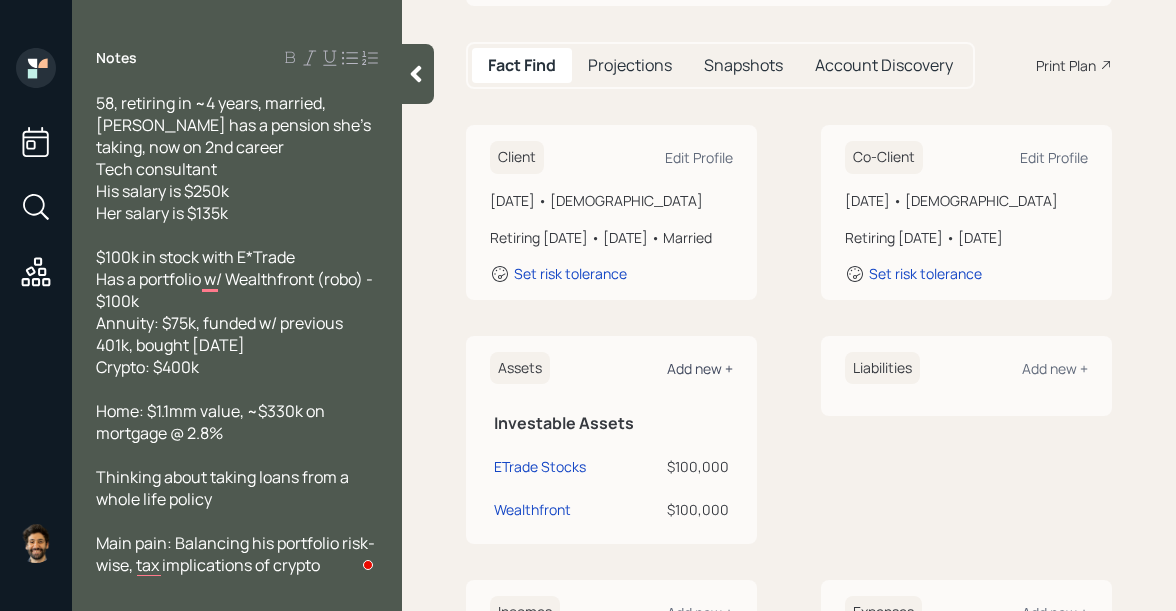 click on "Add new +" at bounding box center (700, 368) 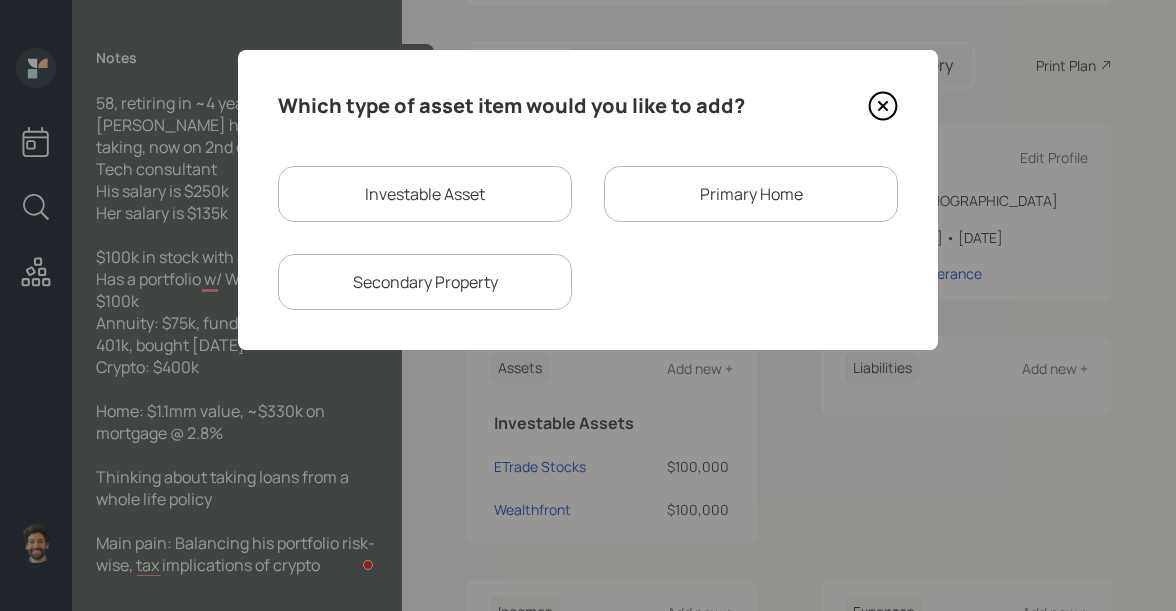 click on "Investable Asset" at bounding box center [425, 194] 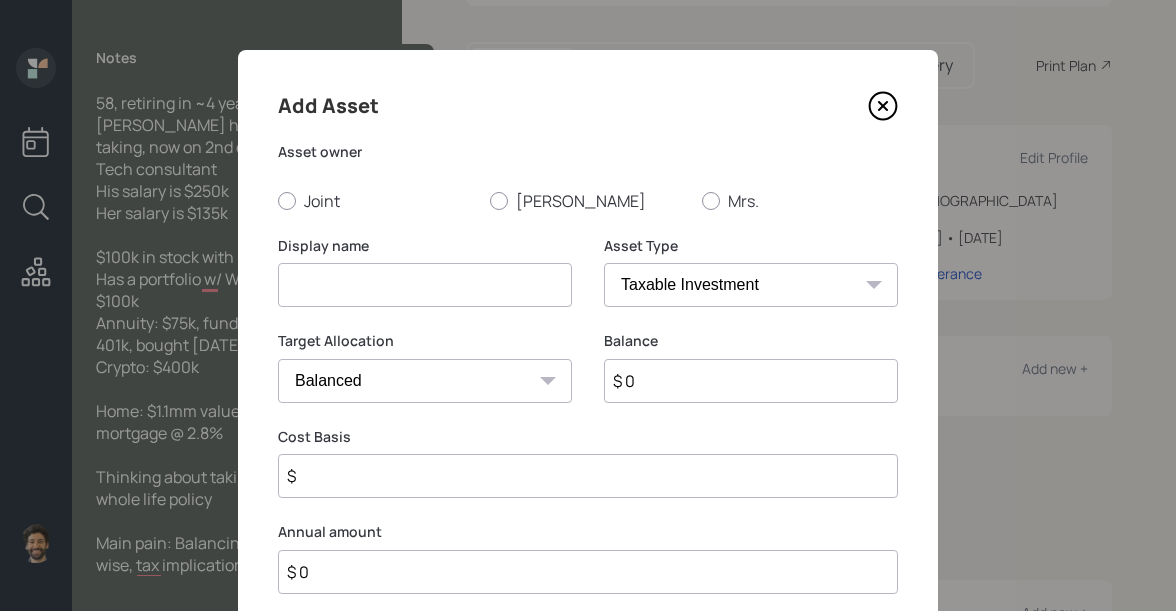 click at bounding box center [425, 285] 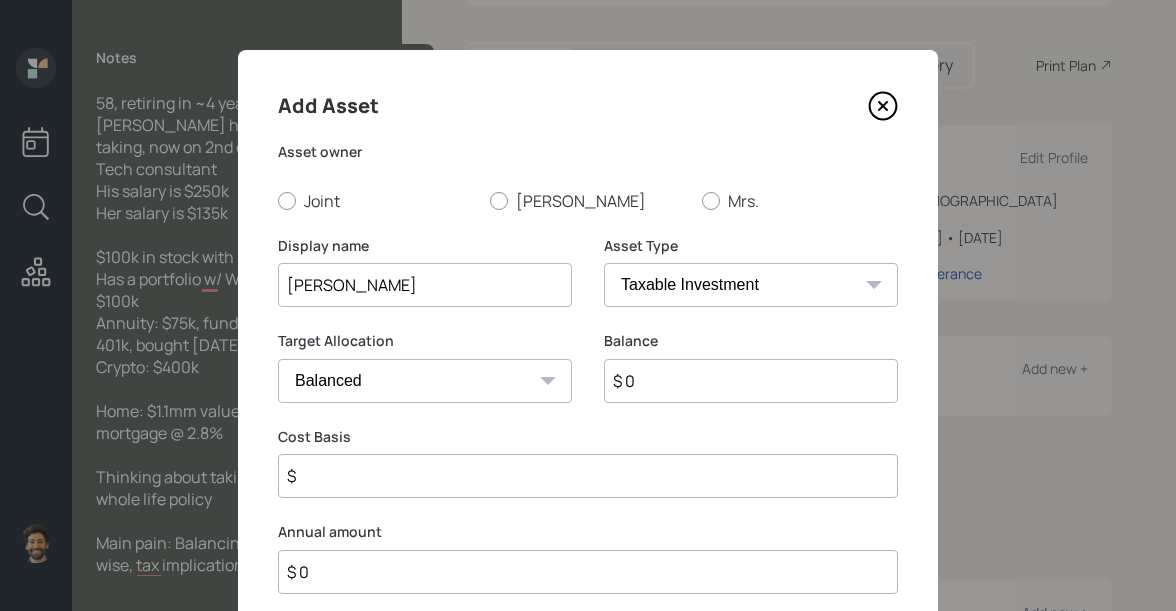 type on "[PERSON_NAME]" 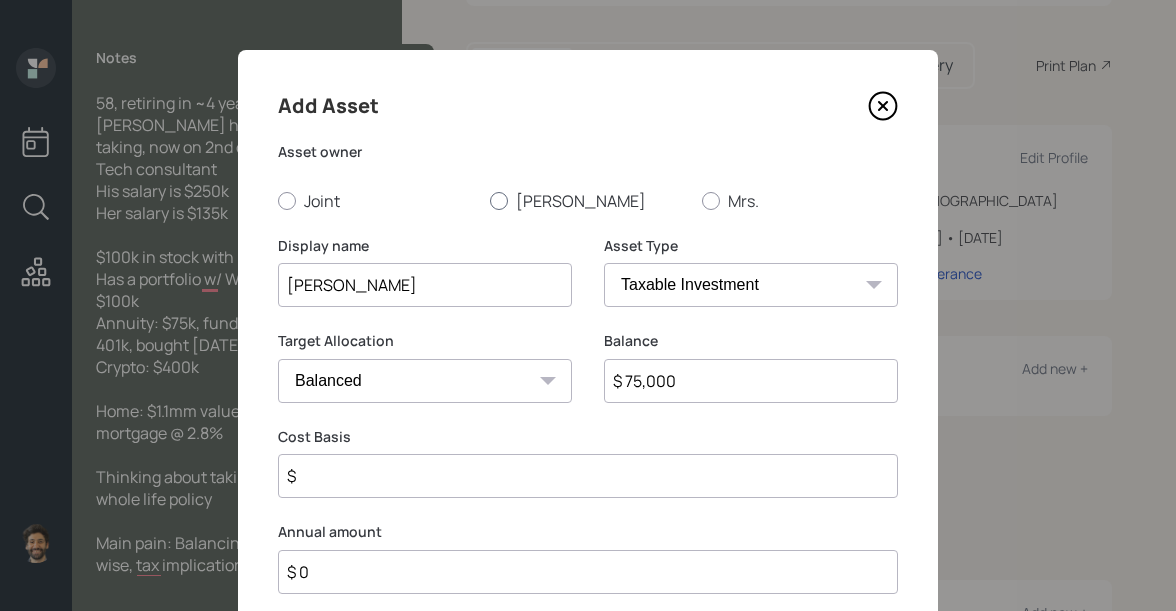 type on "$ 75,000" 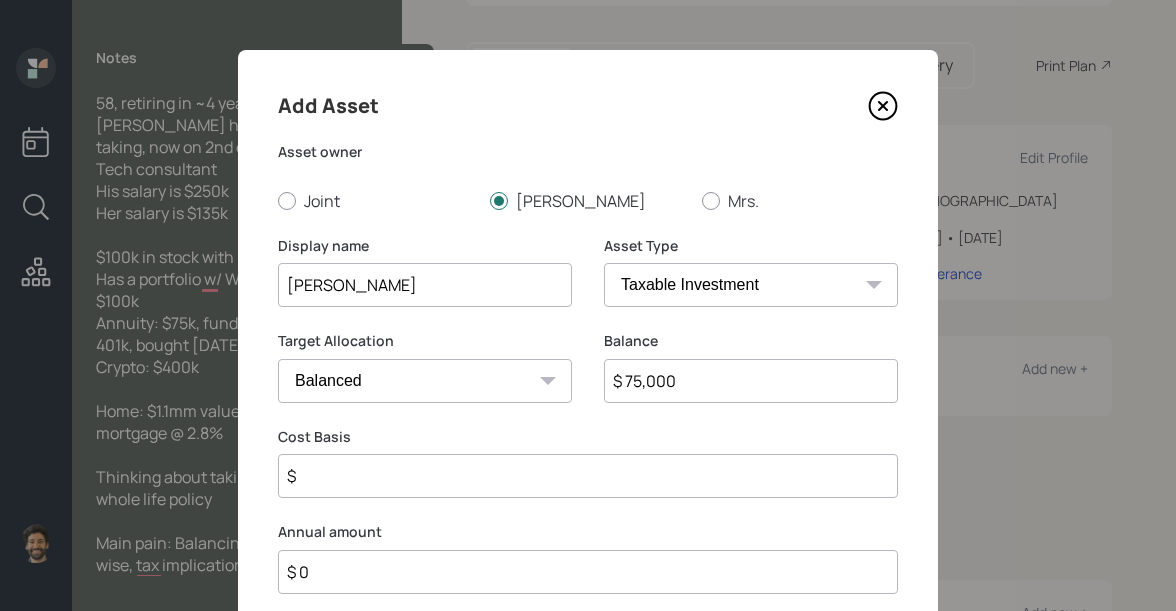 click on "SEP [PERSON_NAME] IRA 401(k) [PERSON_NAME] 401(k) 403(b) [PERSON_NAME] 403(b) 457(b) [PERSON_NAME] 457(b) Health Savings Account 529 Taxable Investment Checking / Savings Emergency Fund" at bounding box center [751, 285] 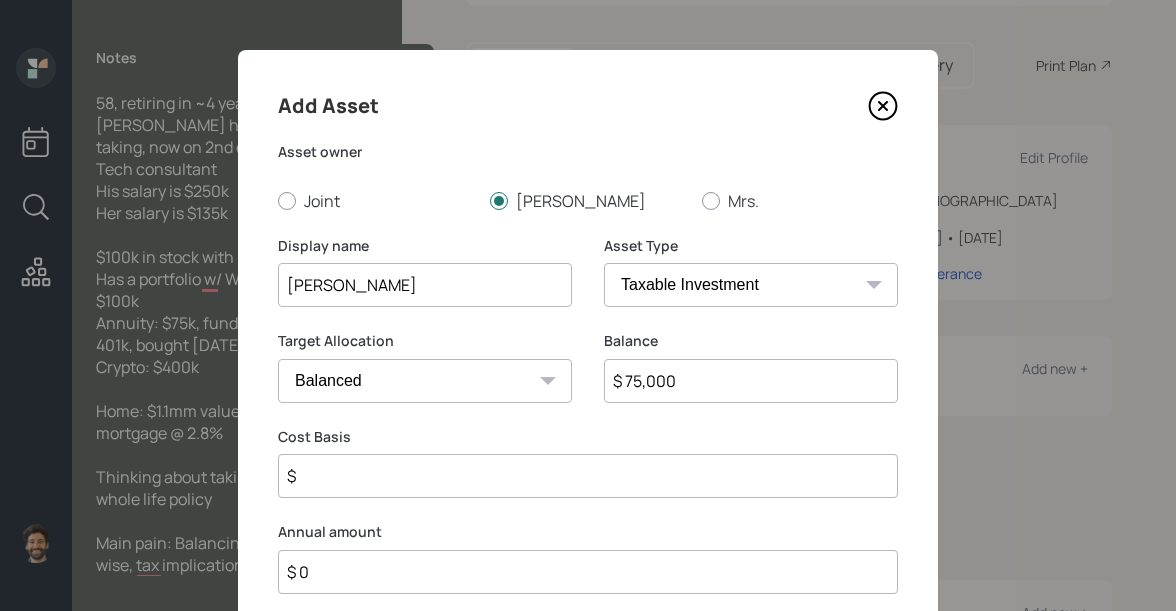 select on "ira" 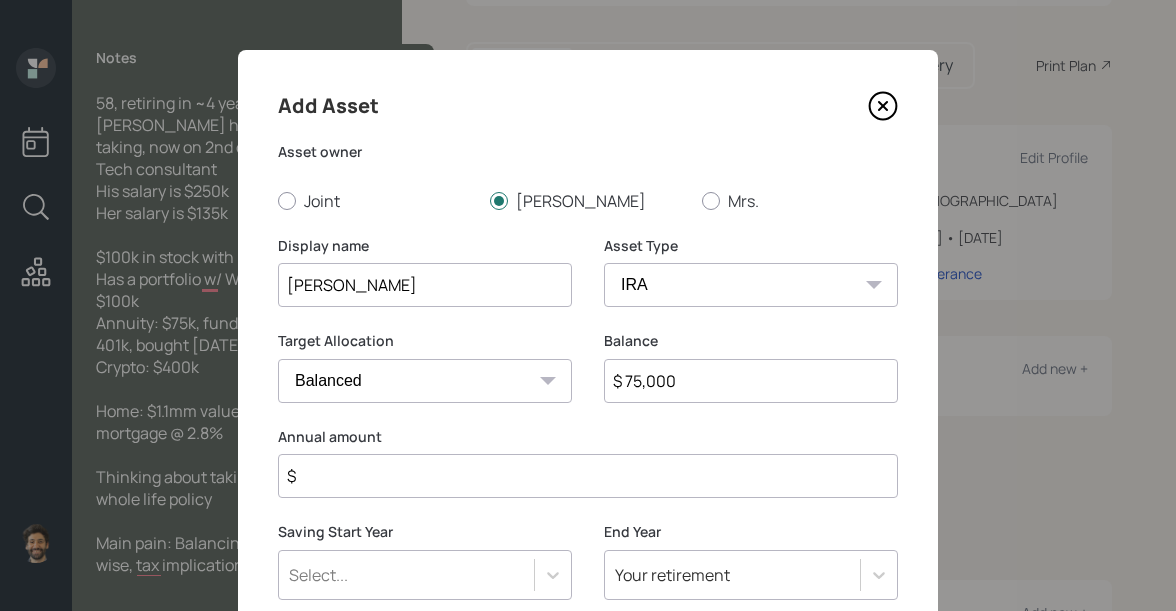 drag, startPoint x: 319, startPoint y: 481, endPoint x: 324, endPoint y: 428, distance: 53.235325 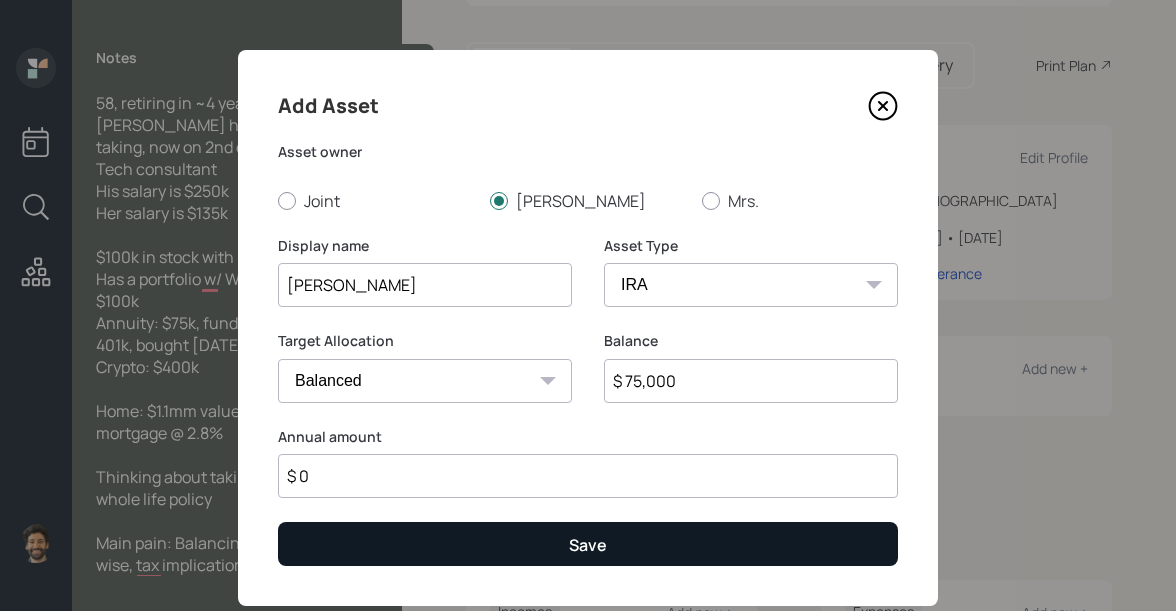 type on "$ 0" 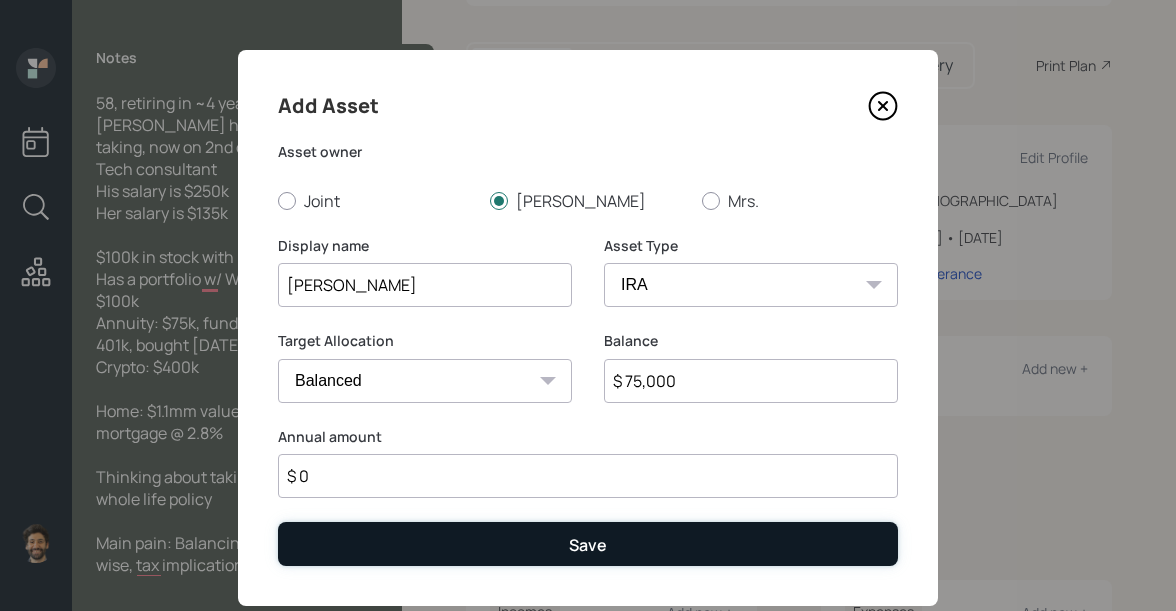 click on "Save" at bounding box center (588, 543) 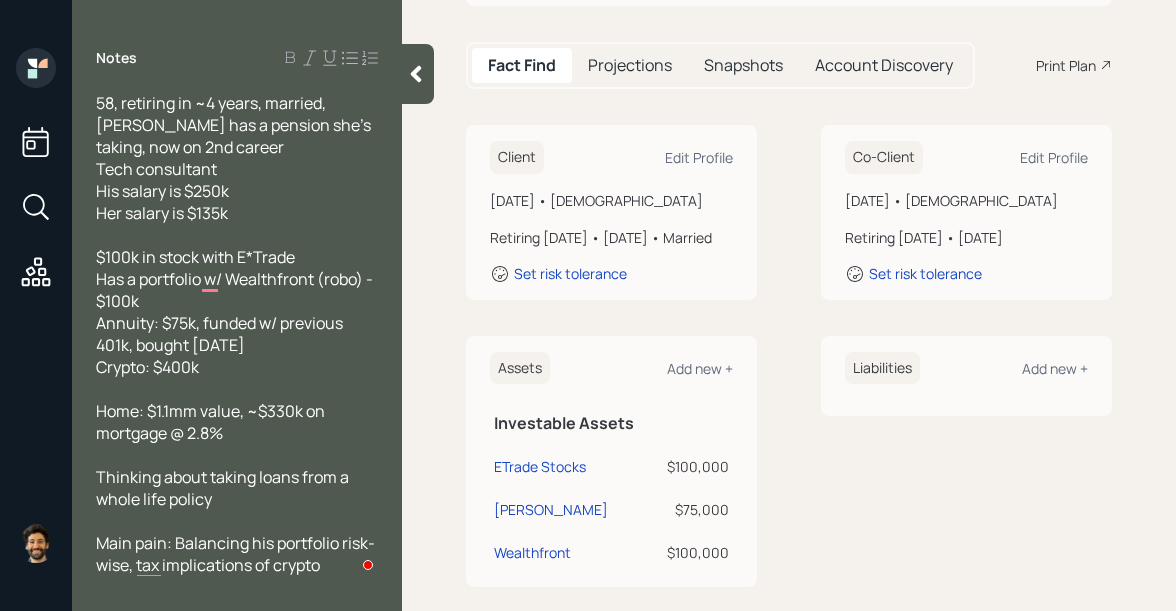 drag, startPoint x: 217, startPoint y: 369, endPoint x: 93, endPoint y: 370, distance: 124.004036 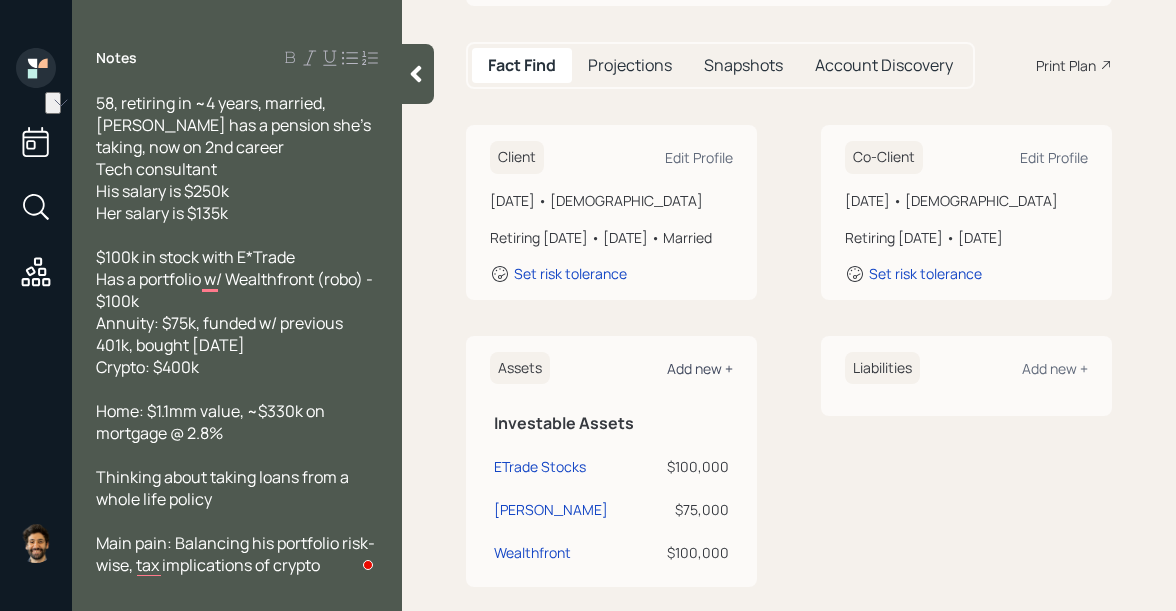 click on "Add new +" at bounding box center [700, 368] 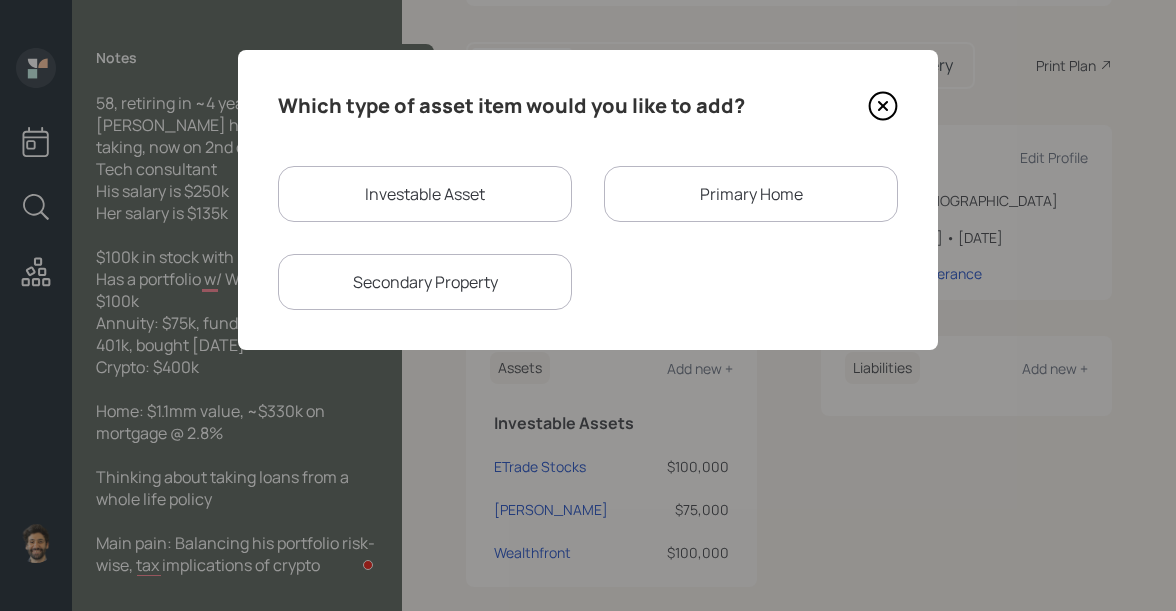 click on "Investable Asset" at bounding box center (425, 194) 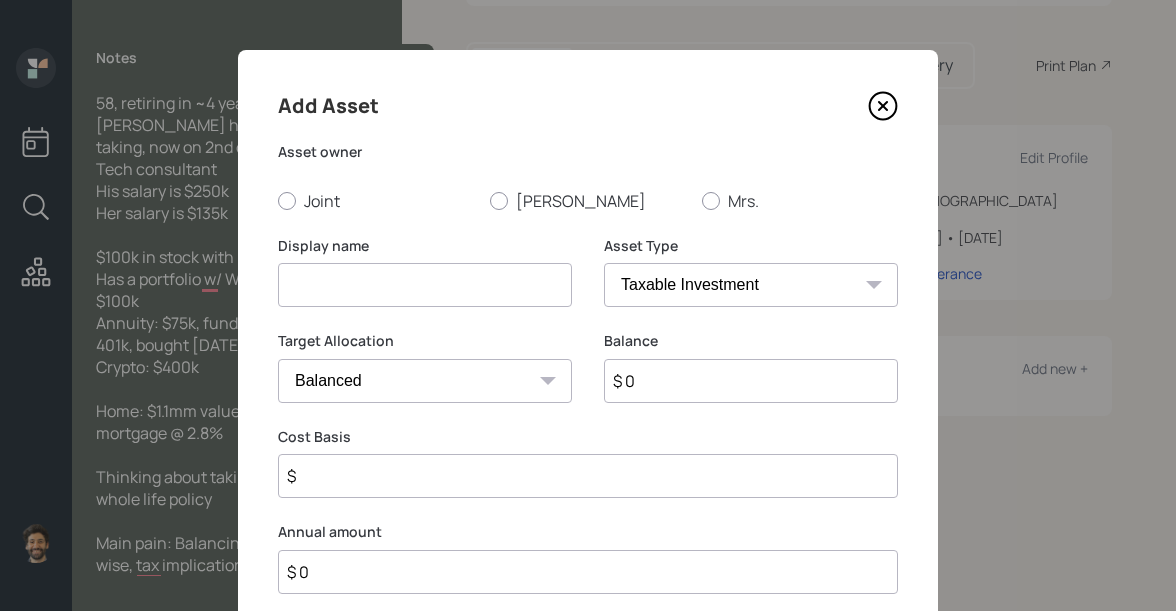 click at bounding box center [425, 285] 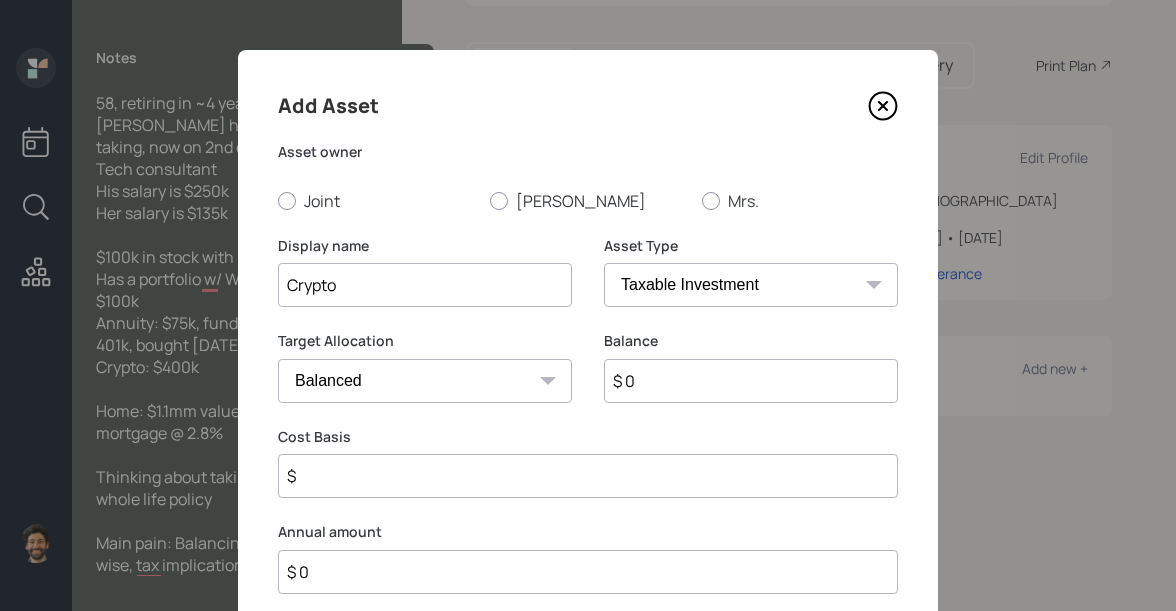 type on "Crypto" 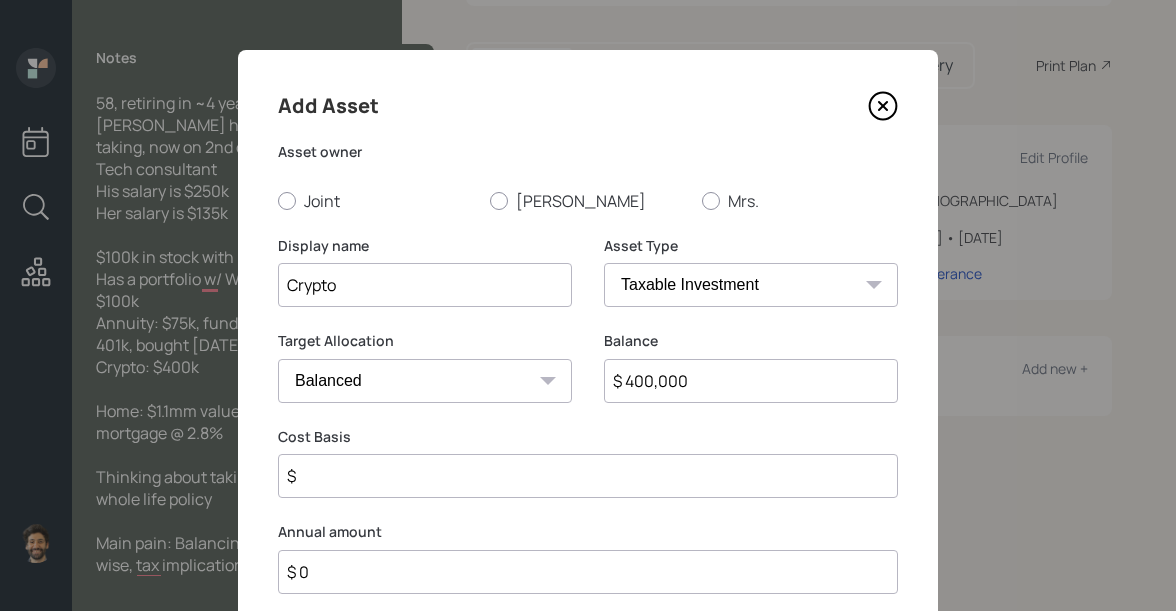 type on "$ 400,000" 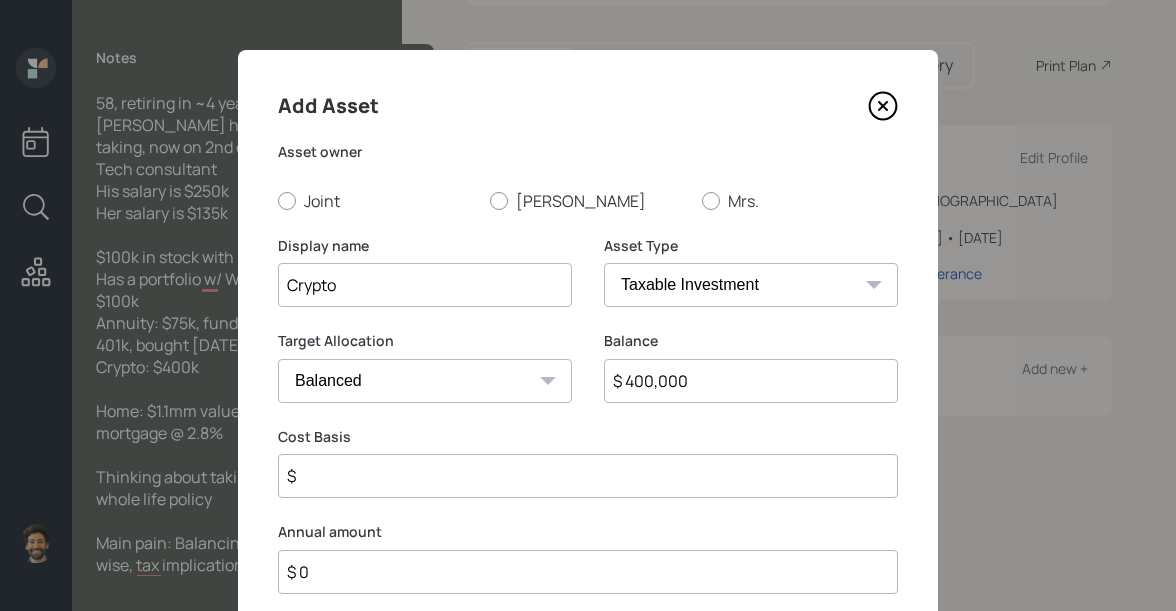 click on "SEP [PERSON_NAME] IRA 401(k) [PERSON_NAME] 401(k) 403(b) [PERSON_NAME] 403(b) 457(b) [PERSON_NAME] 457(b) Health Savings Account 529 Taxable Investment Checking / Savings Emergency Fund" at bounding box center [751, 285] 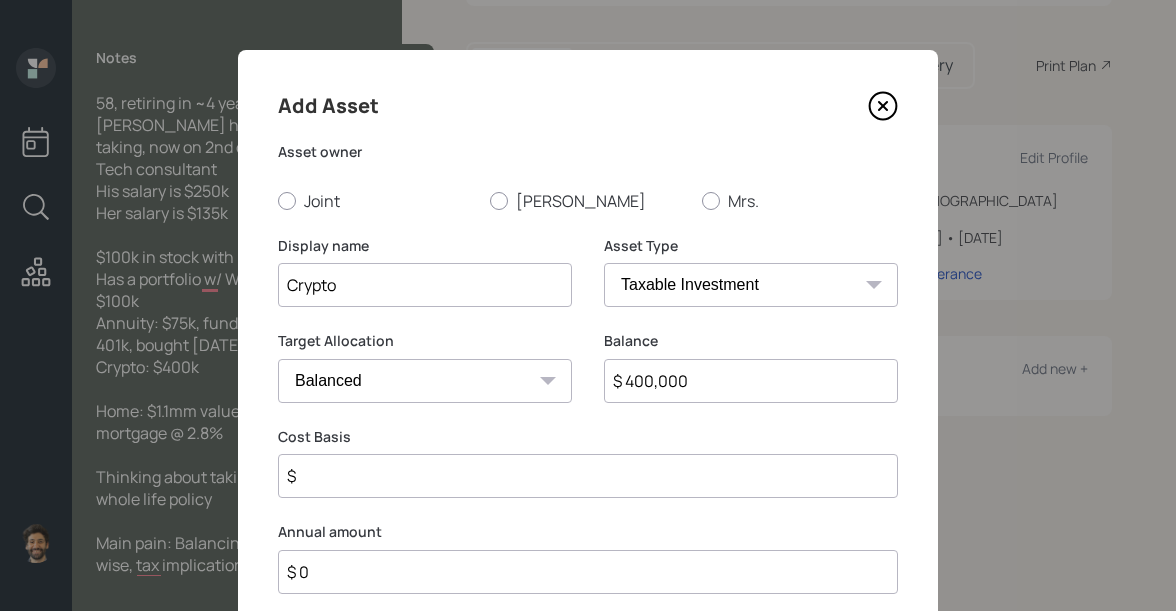 click on "$" at bounding box center (588, 476) 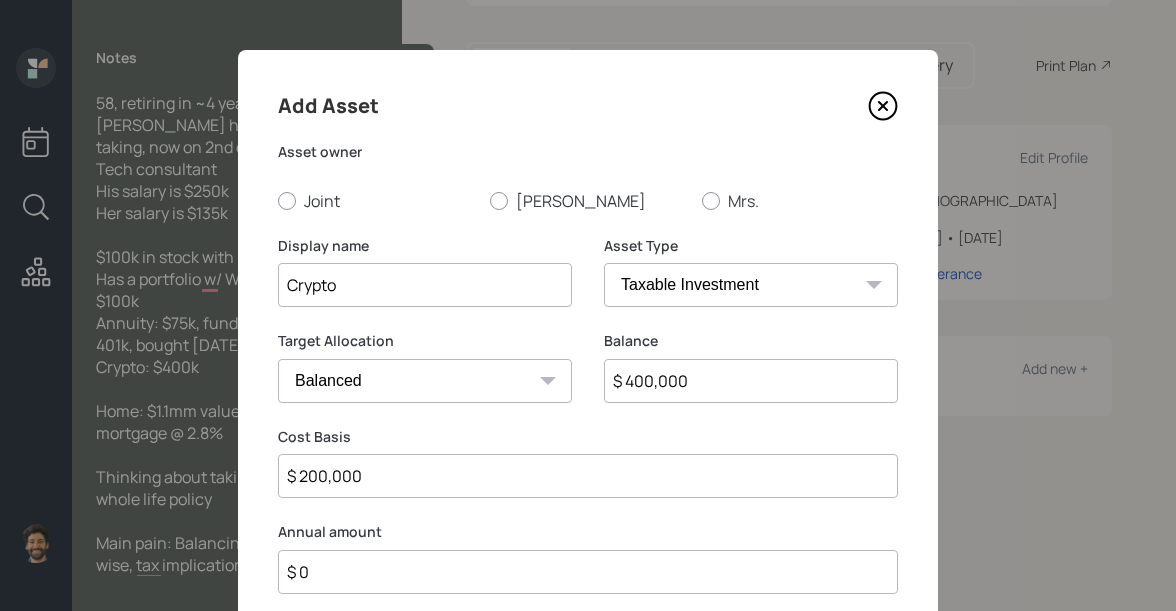 type on "$ 200,000" 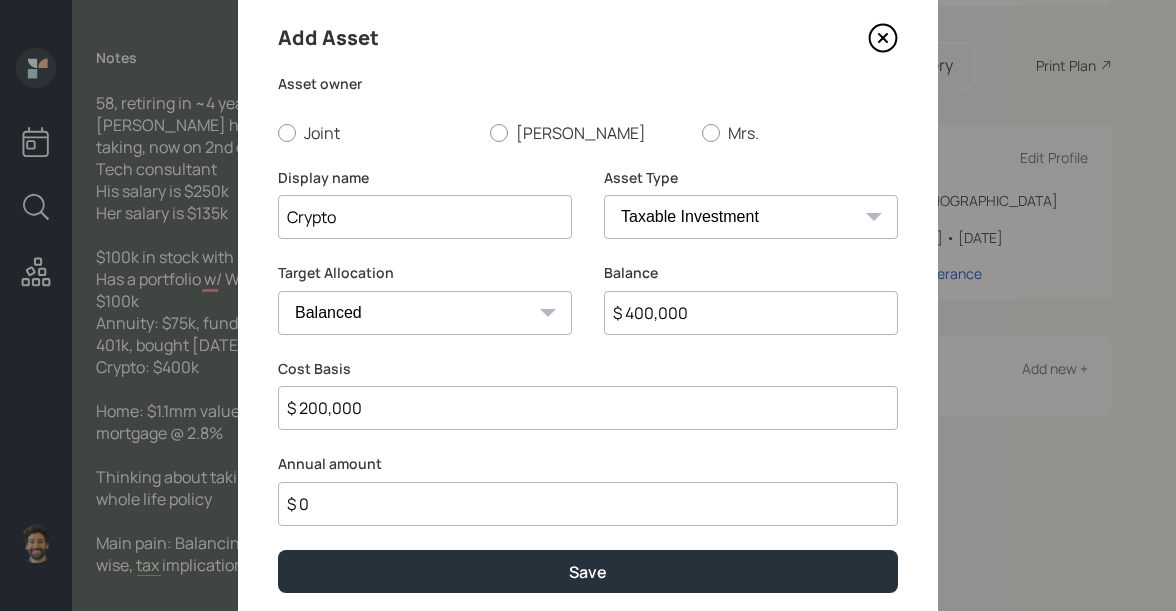 scroll, scrollTop: 140, scrollLeft: 0, axis: vertical 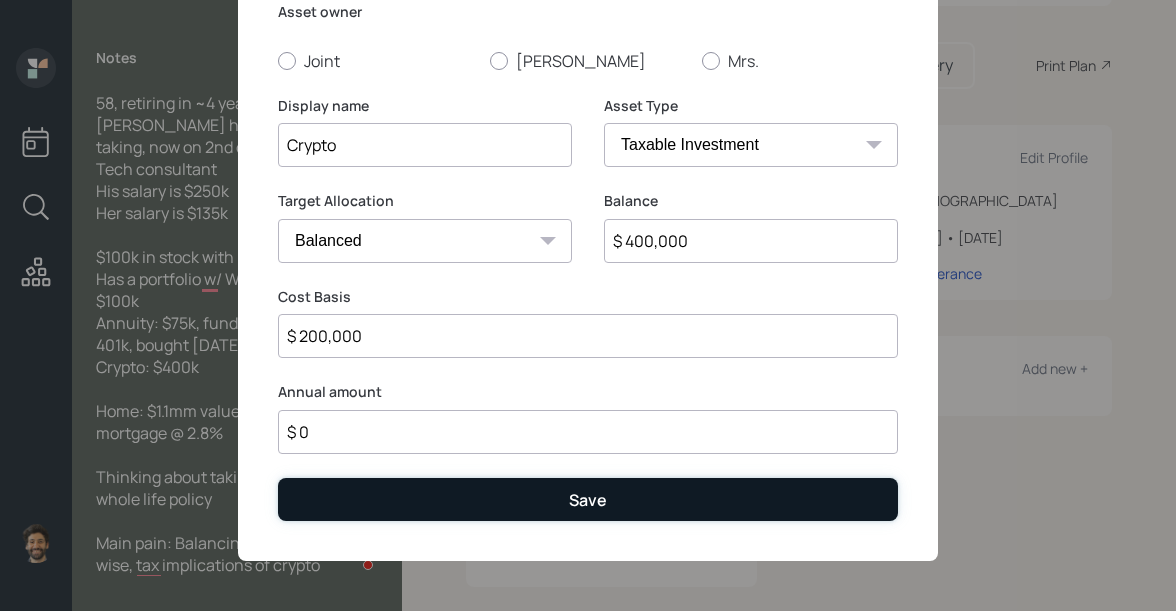 click on "Save" at bounding box center (588, 499) 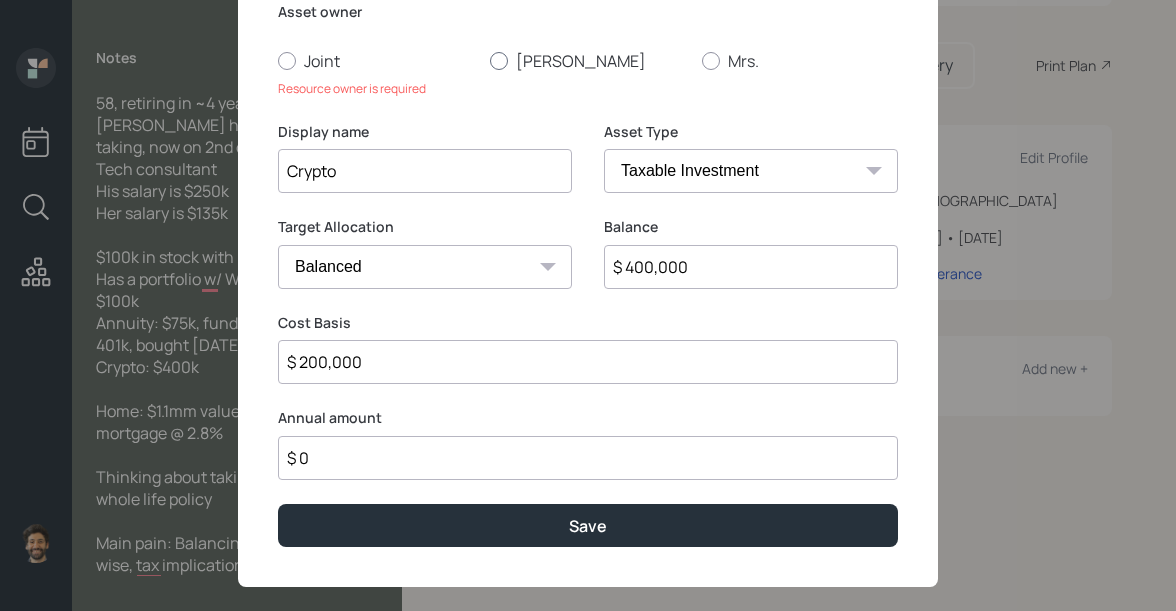 click on "[PERSON_NAME]" at bounding box center [588, 61] 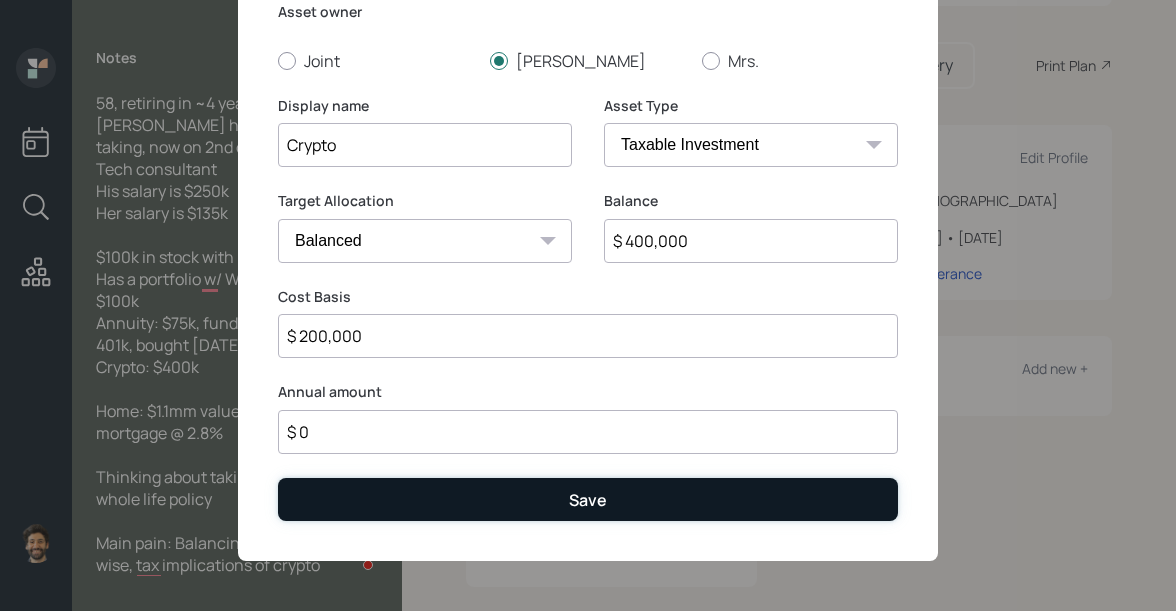 click on "Save" at bounding box center [588, 499] 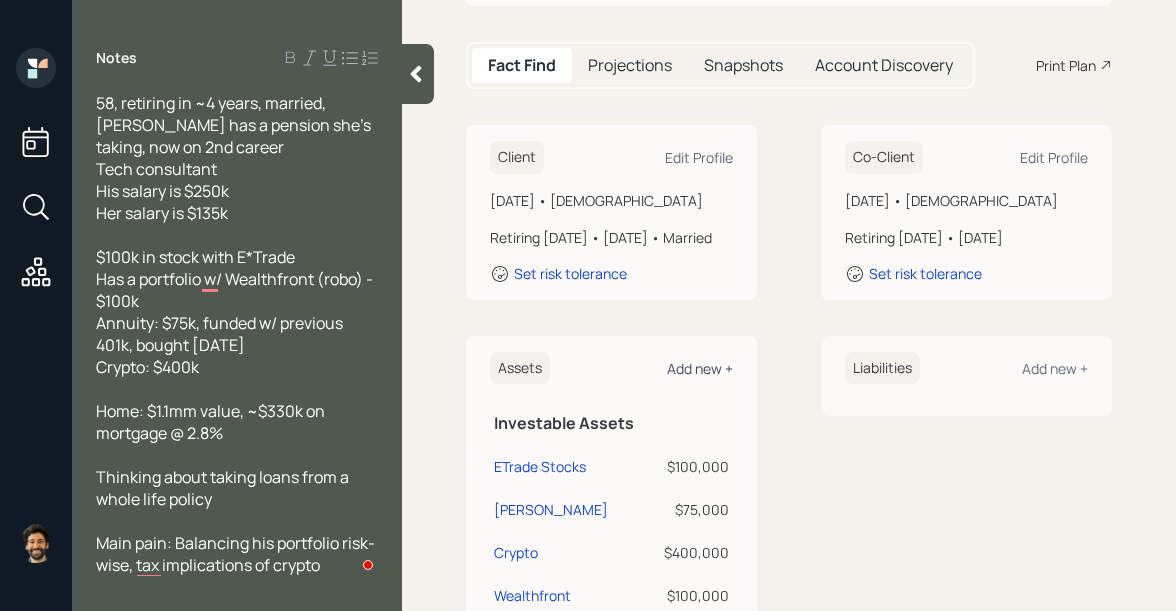 click on "Add new +" at bounding box center [700, 368] 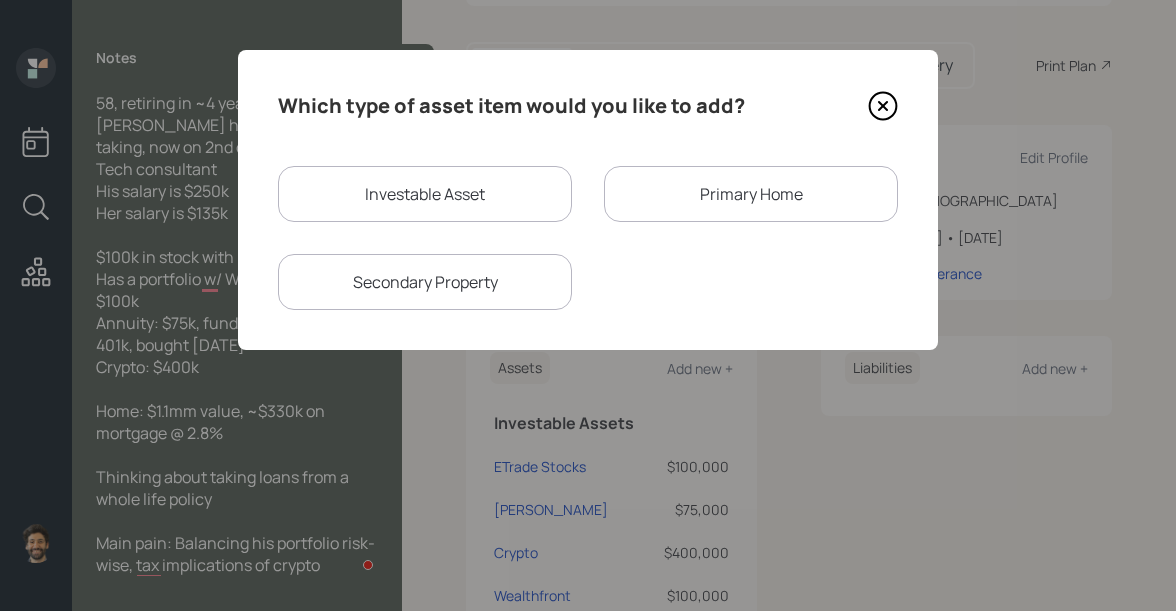 click on "Primary Home" at bounding box center [751, 194] 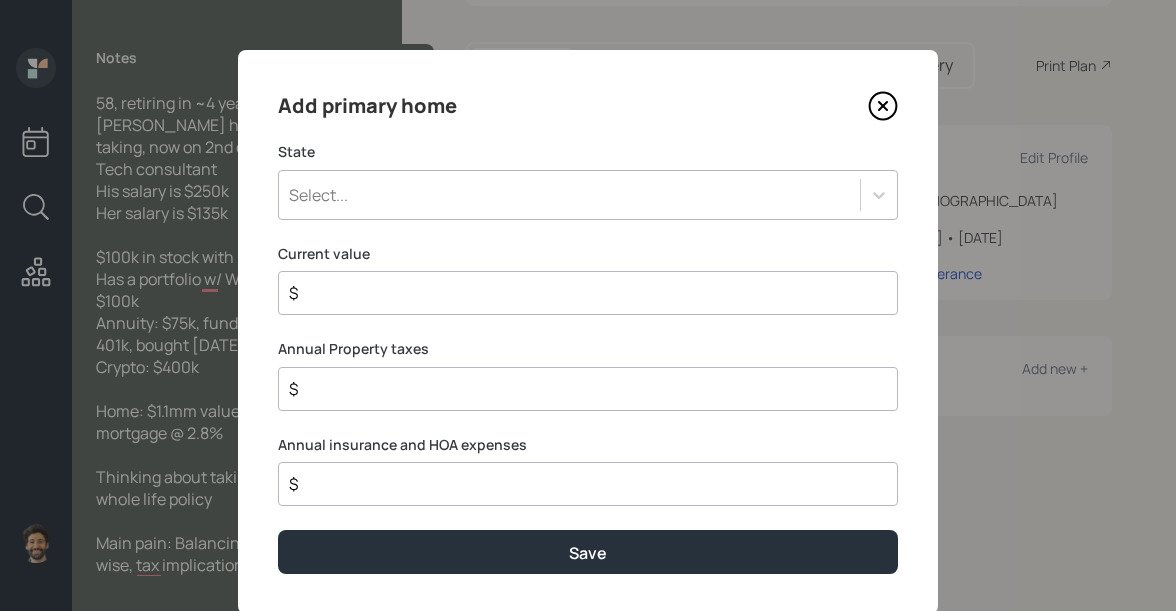 click on "Select..." at bounding box center [569, 195] 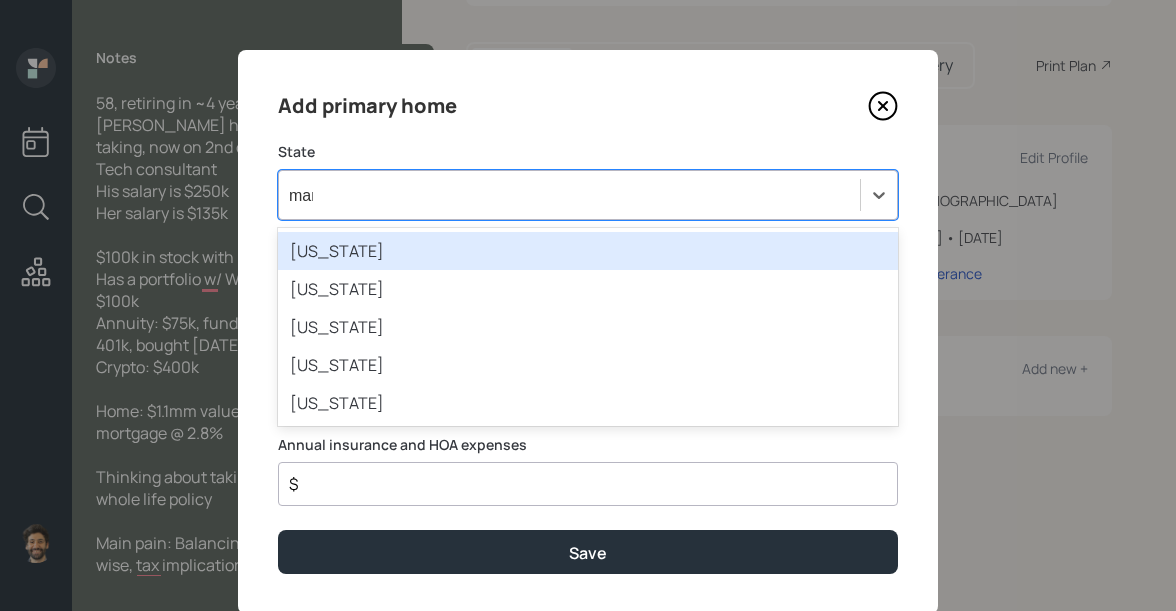 type on "[PERSON_NAME]" 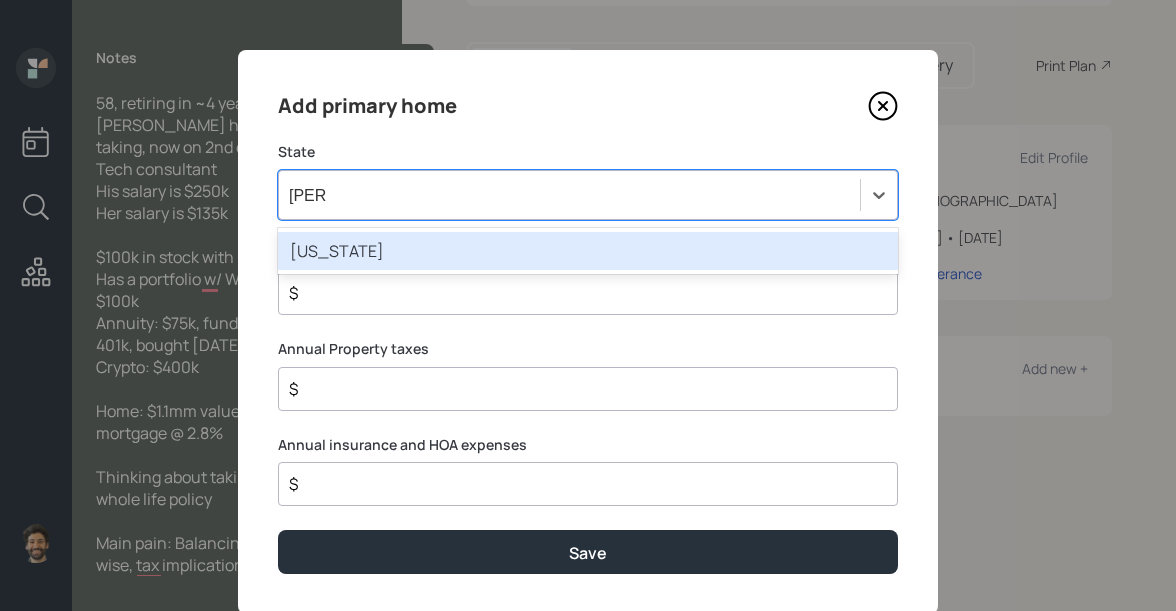 click on "[US_STATE]" at bounding box center [588, 251] 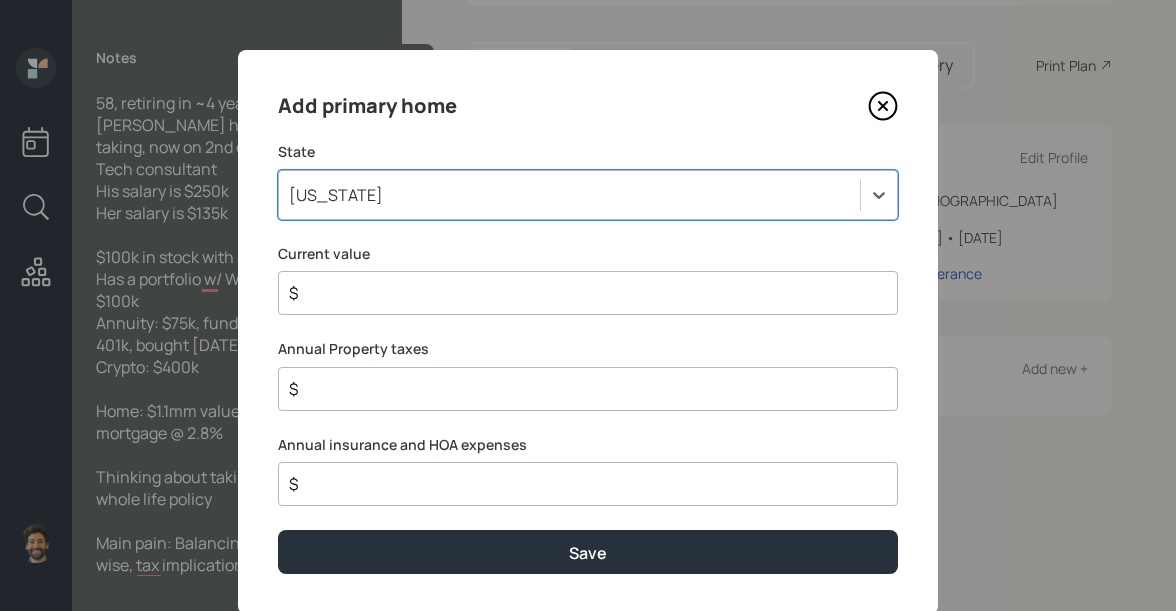 click on "$" at bounding box center (580, 293) 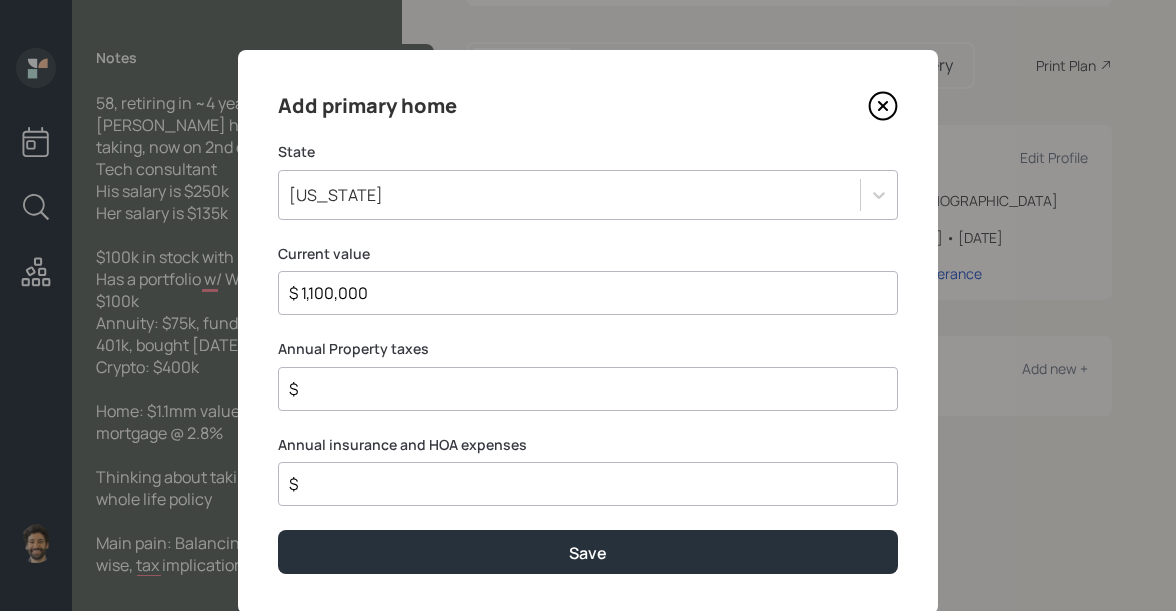 type on "$ 1,100,000" 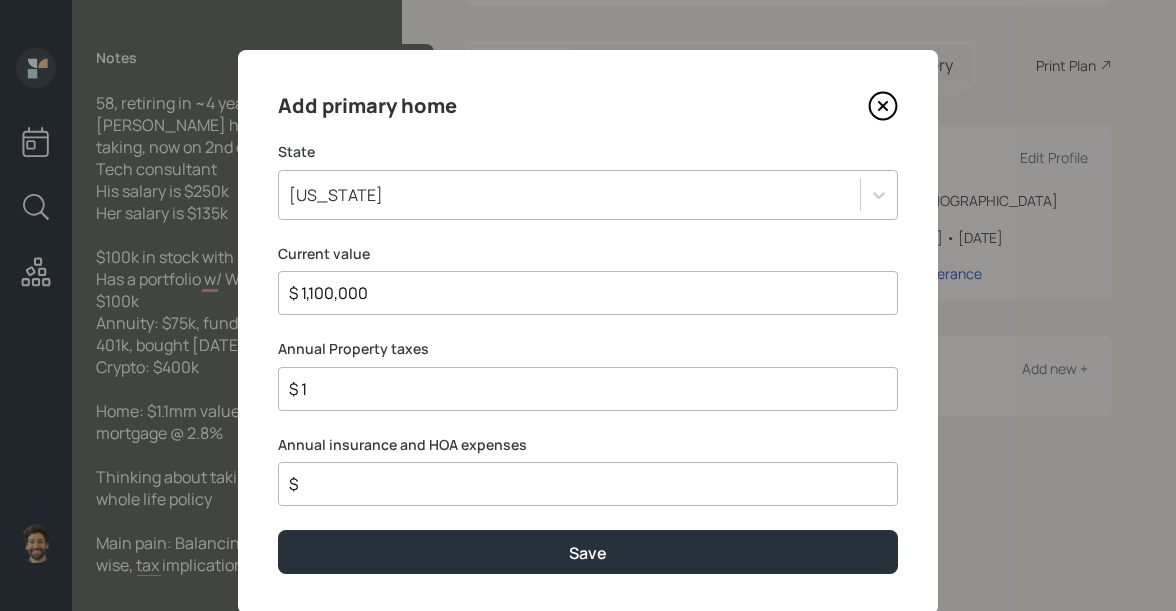 type on "$ 1" 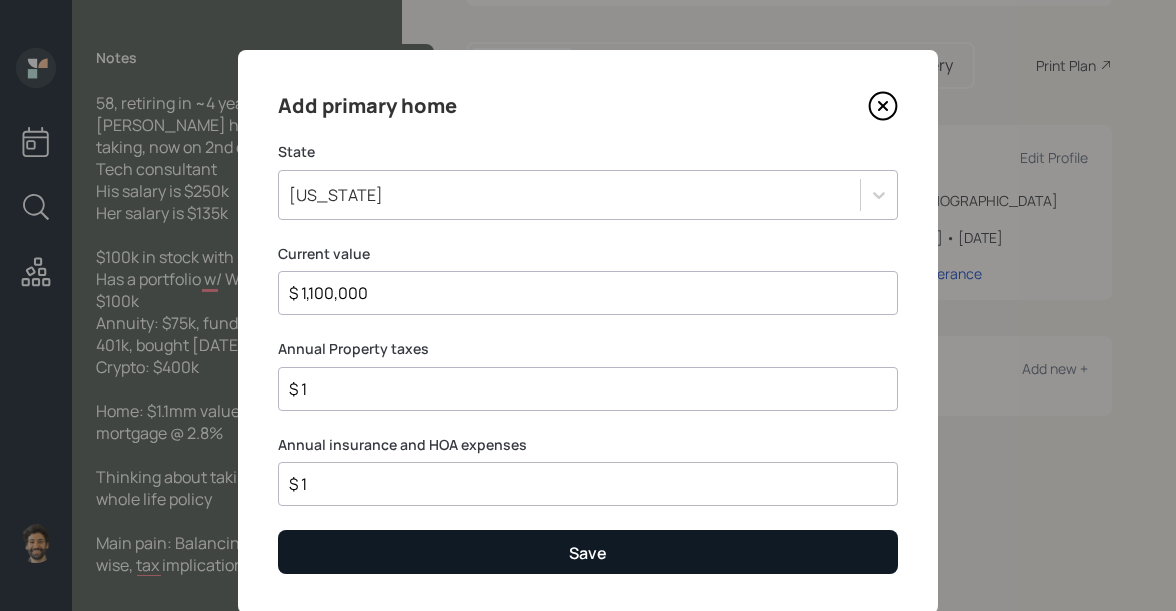 type on "$ 1" 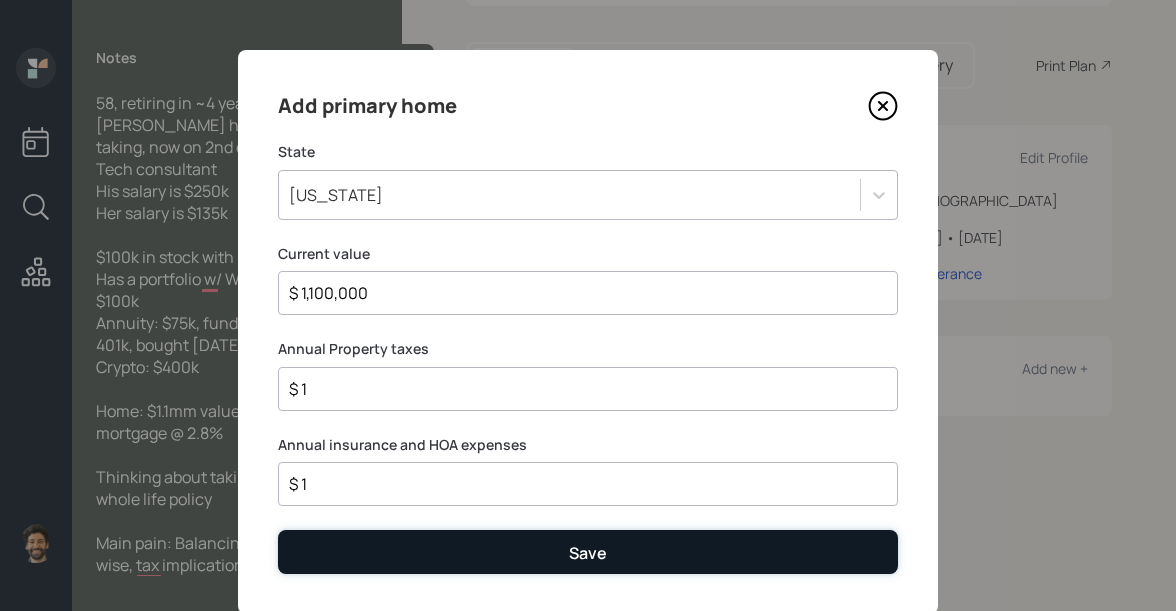 click on "Save" at bounding box center (588, 551) 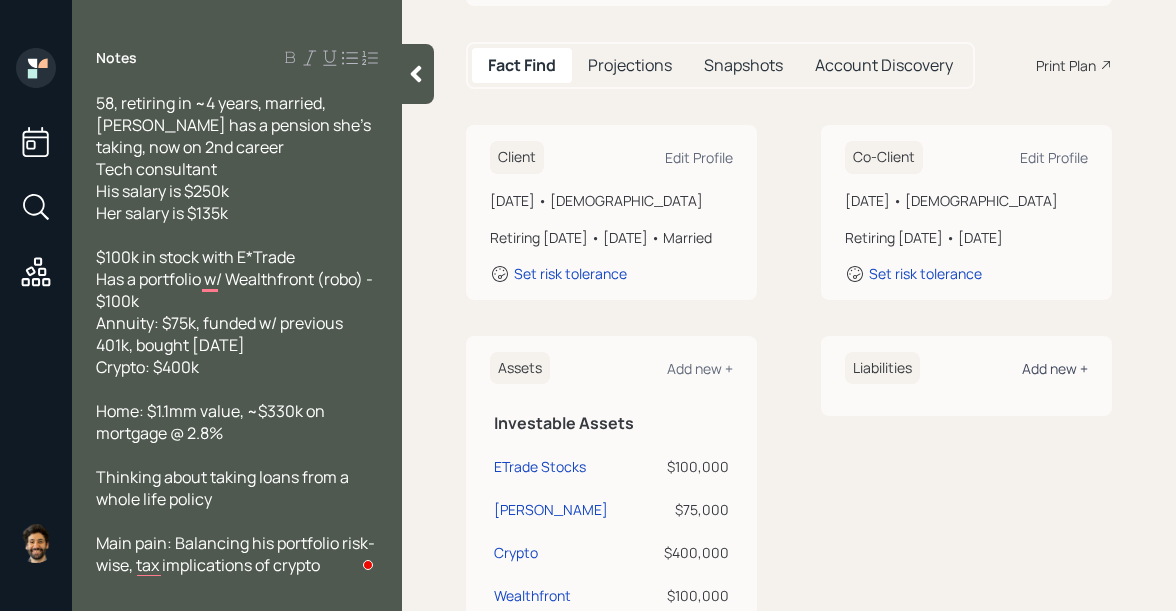 click on "Add new +" at bounding box center (1055, 368) 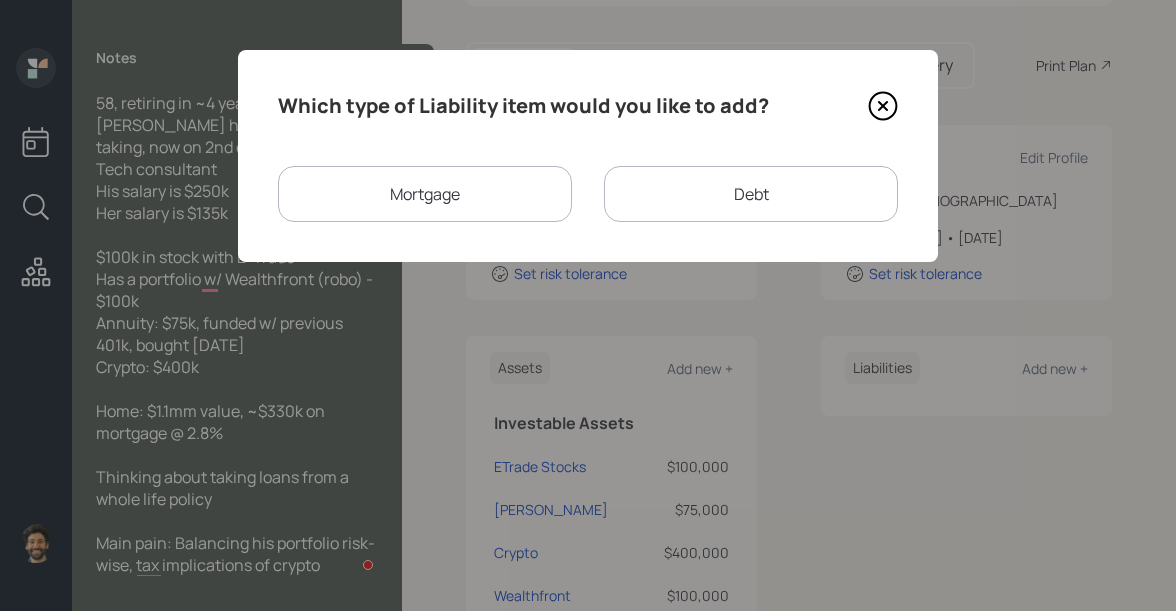 click on "Mortgage" at bounding box center [425, 194] 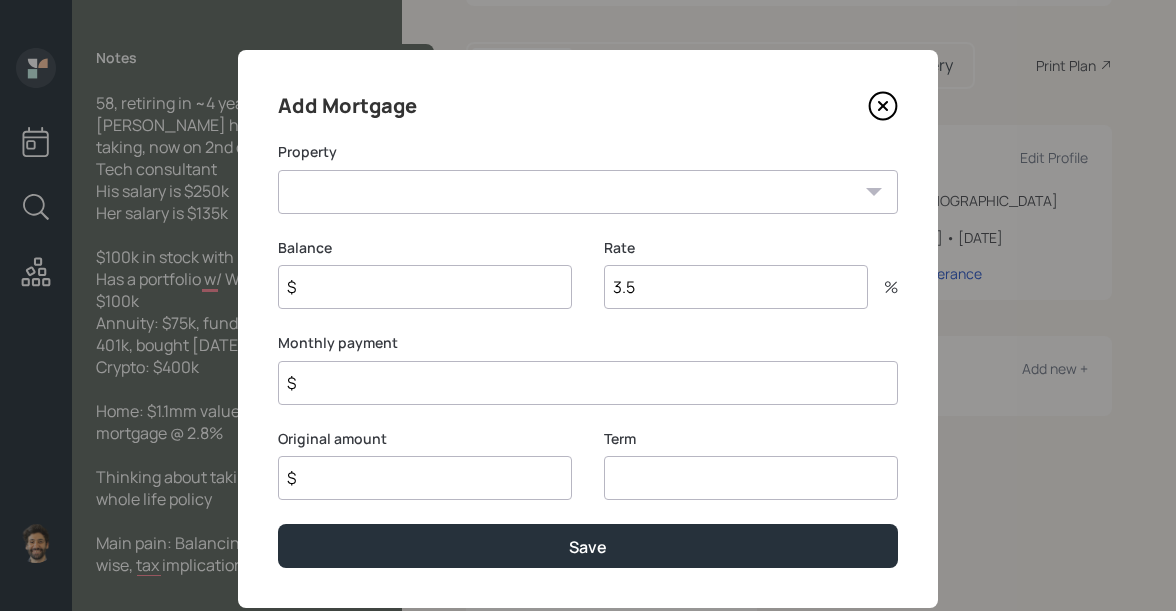 click on "MD Primary home" at bounding box center (588, 192) 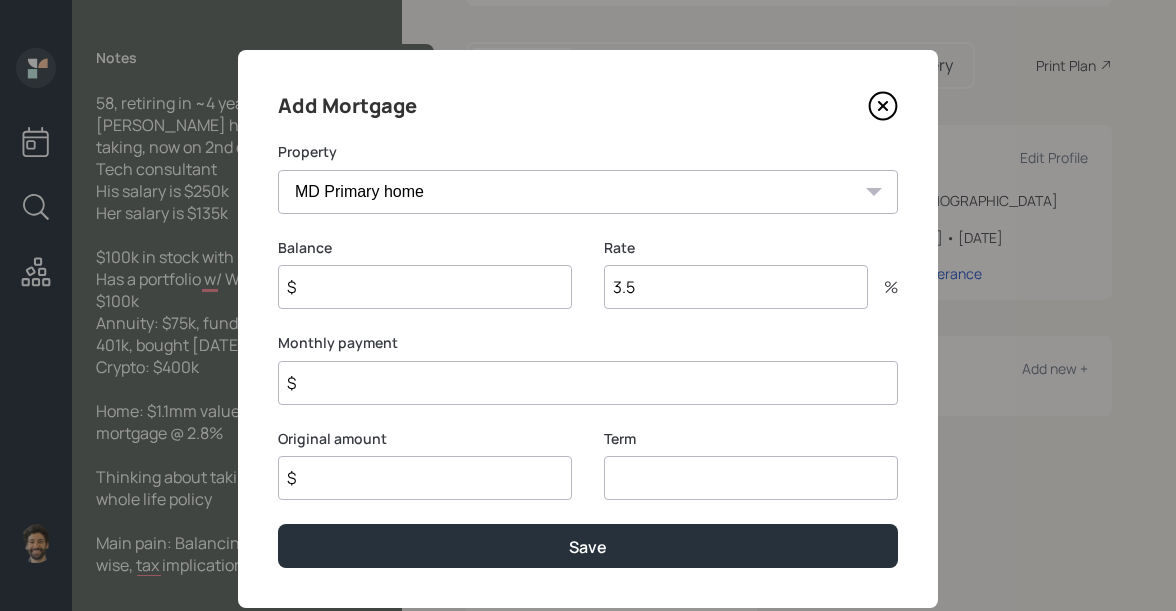 click on "$" at bounding box center (425, 287) 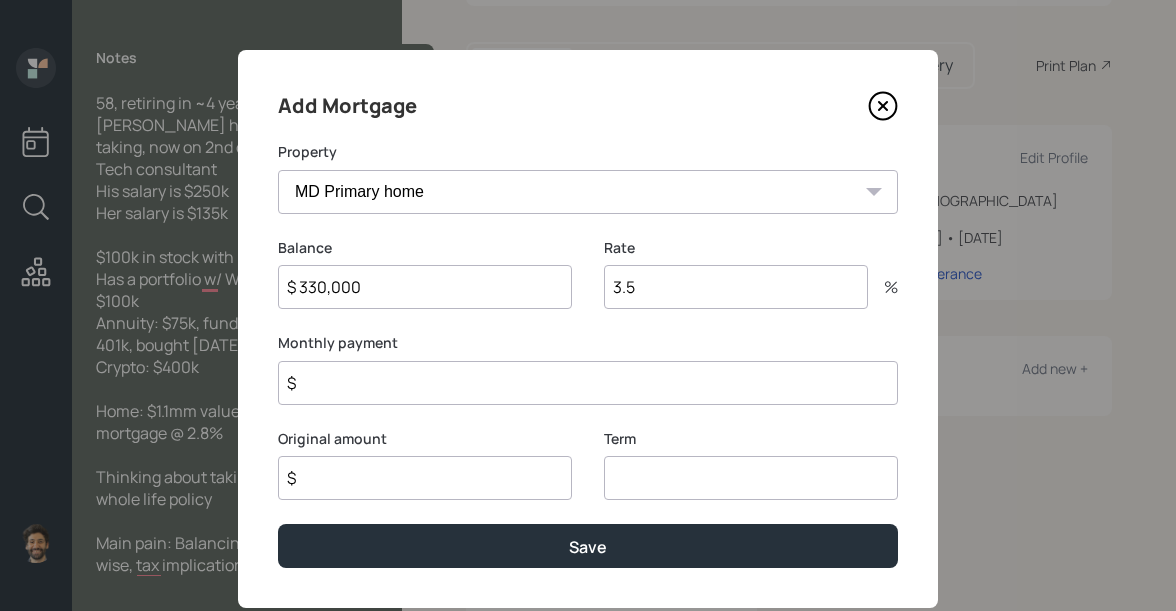 type on "$ 330,000" 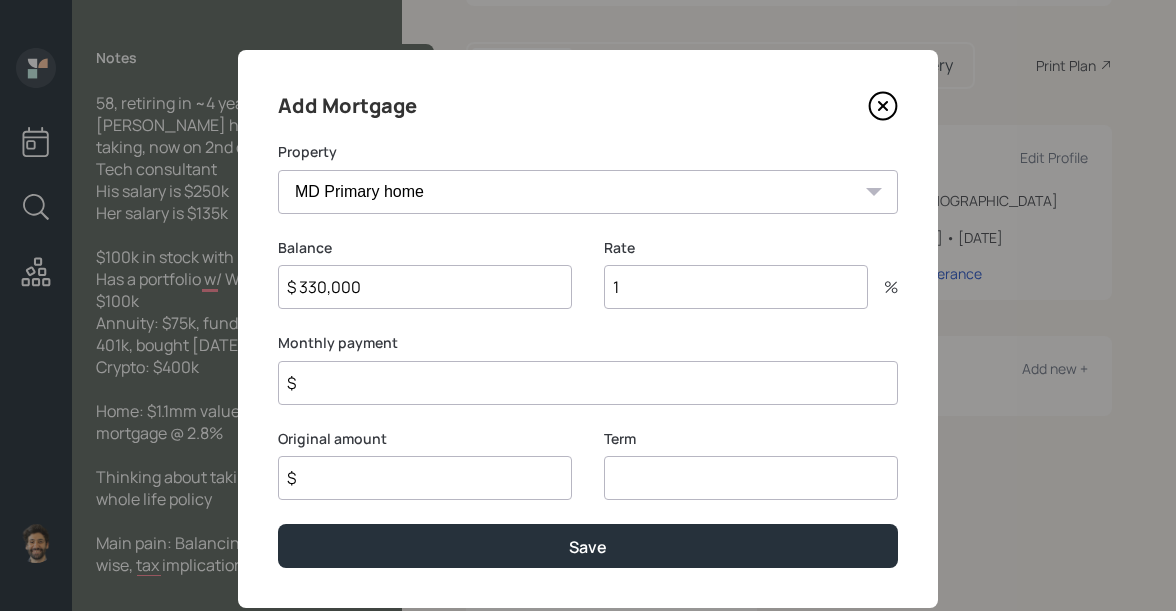 type on "1" 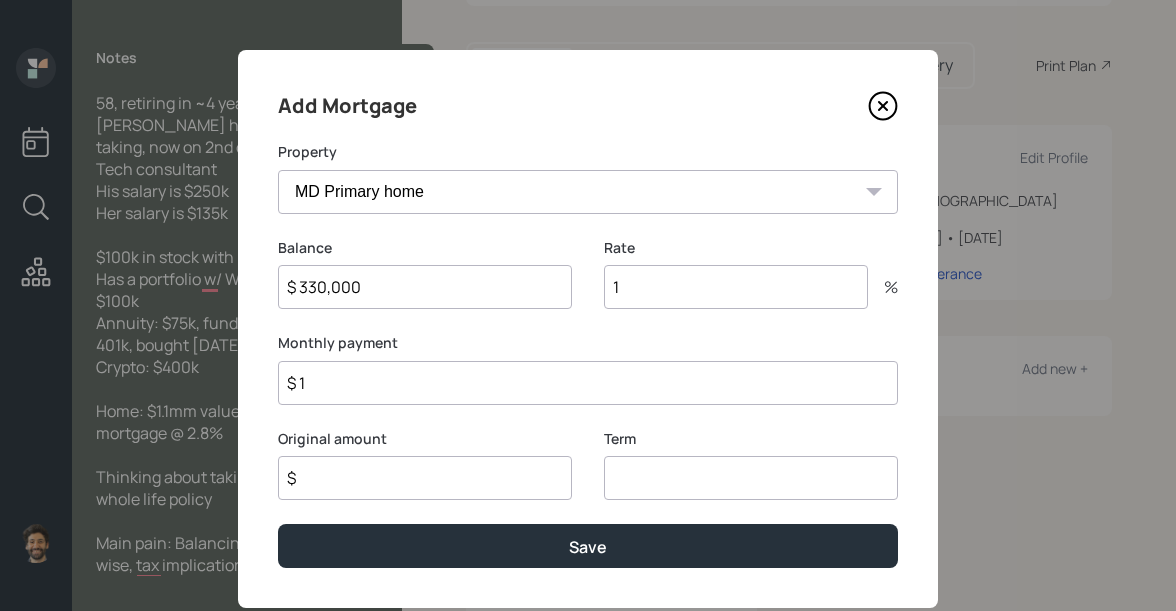 type on "$ 1" 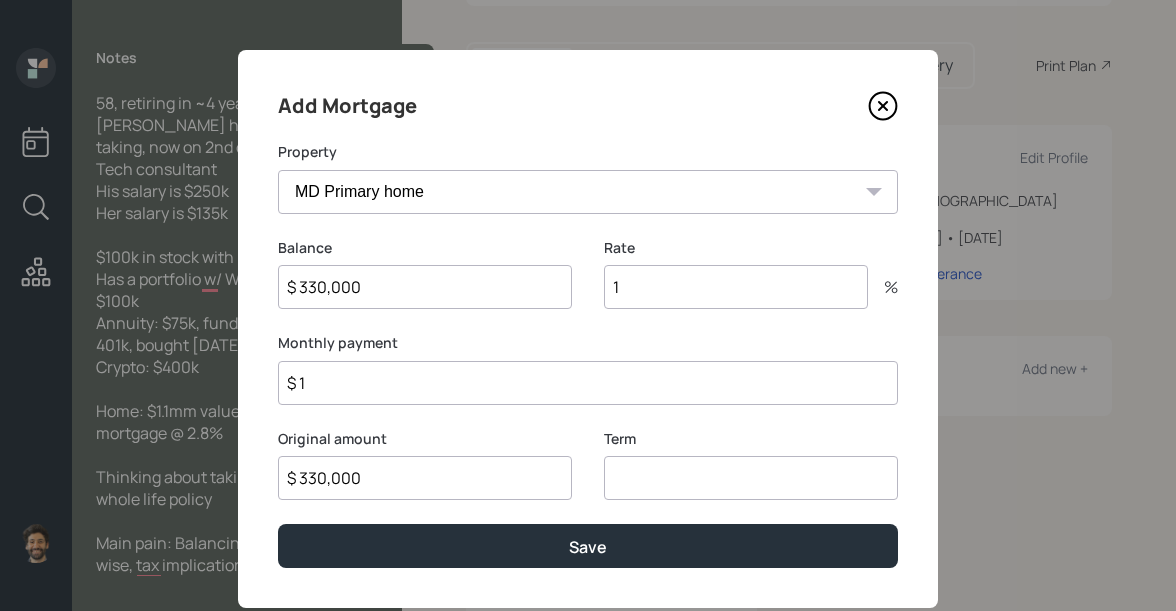 type on "$ 330,000" 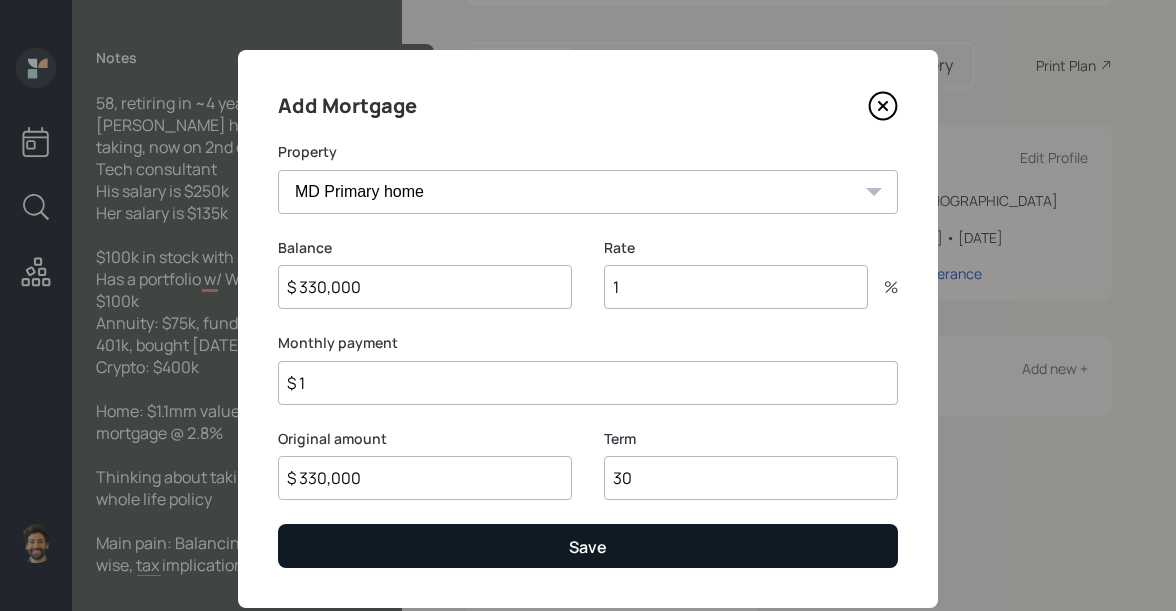 type on "30" 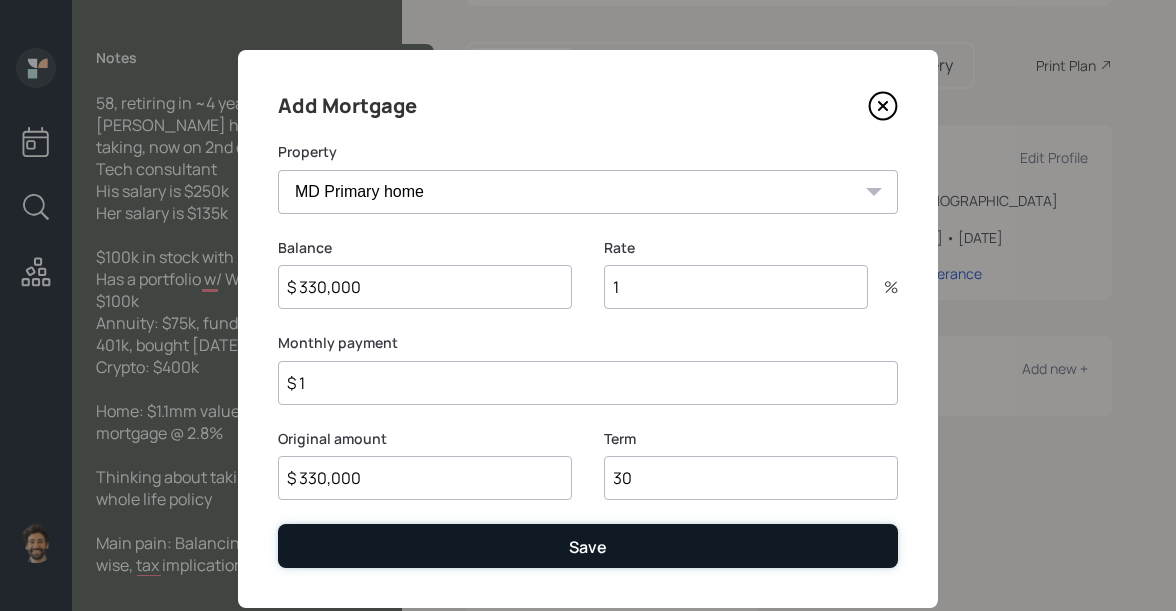 click on "Save" at bounding box center (588, 545) 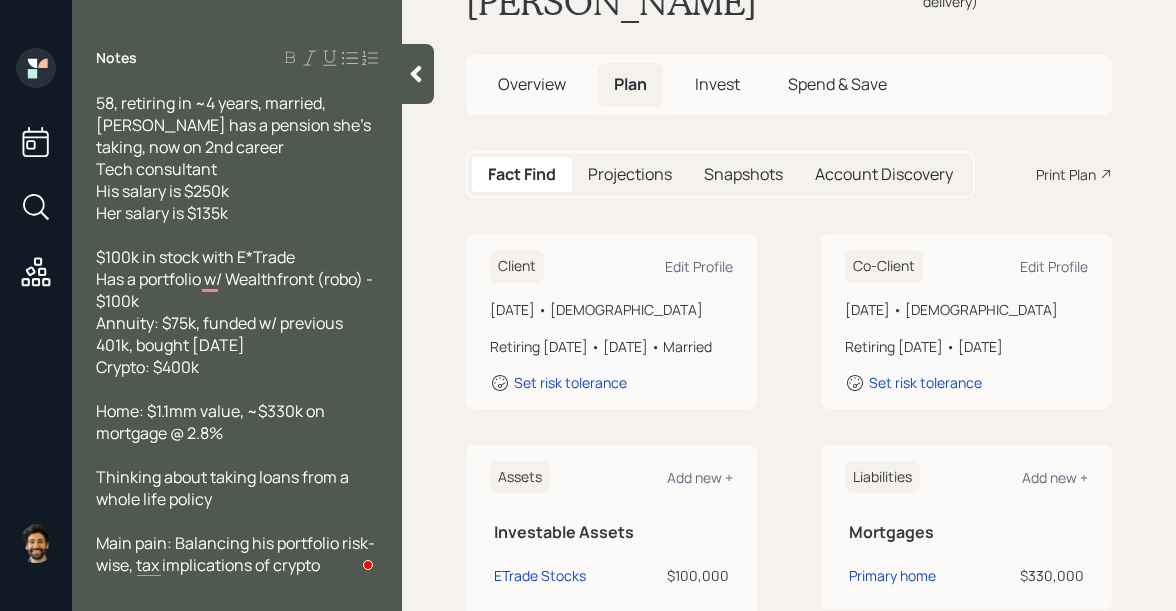 scroll, scrollTop: 0, scrollLeft: 0, axis: both 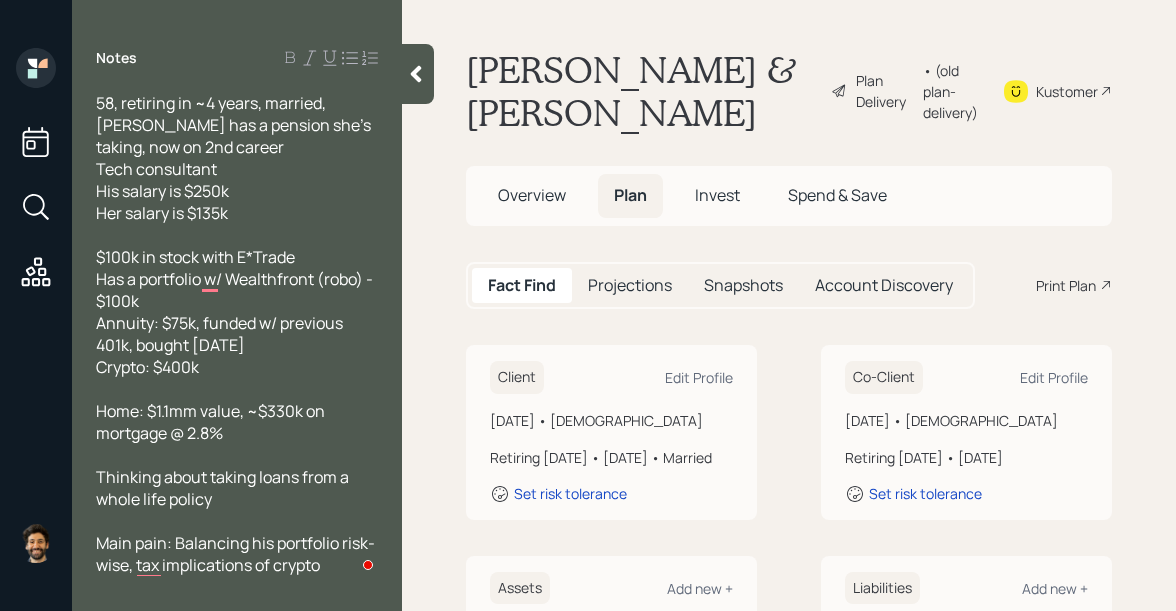 click 